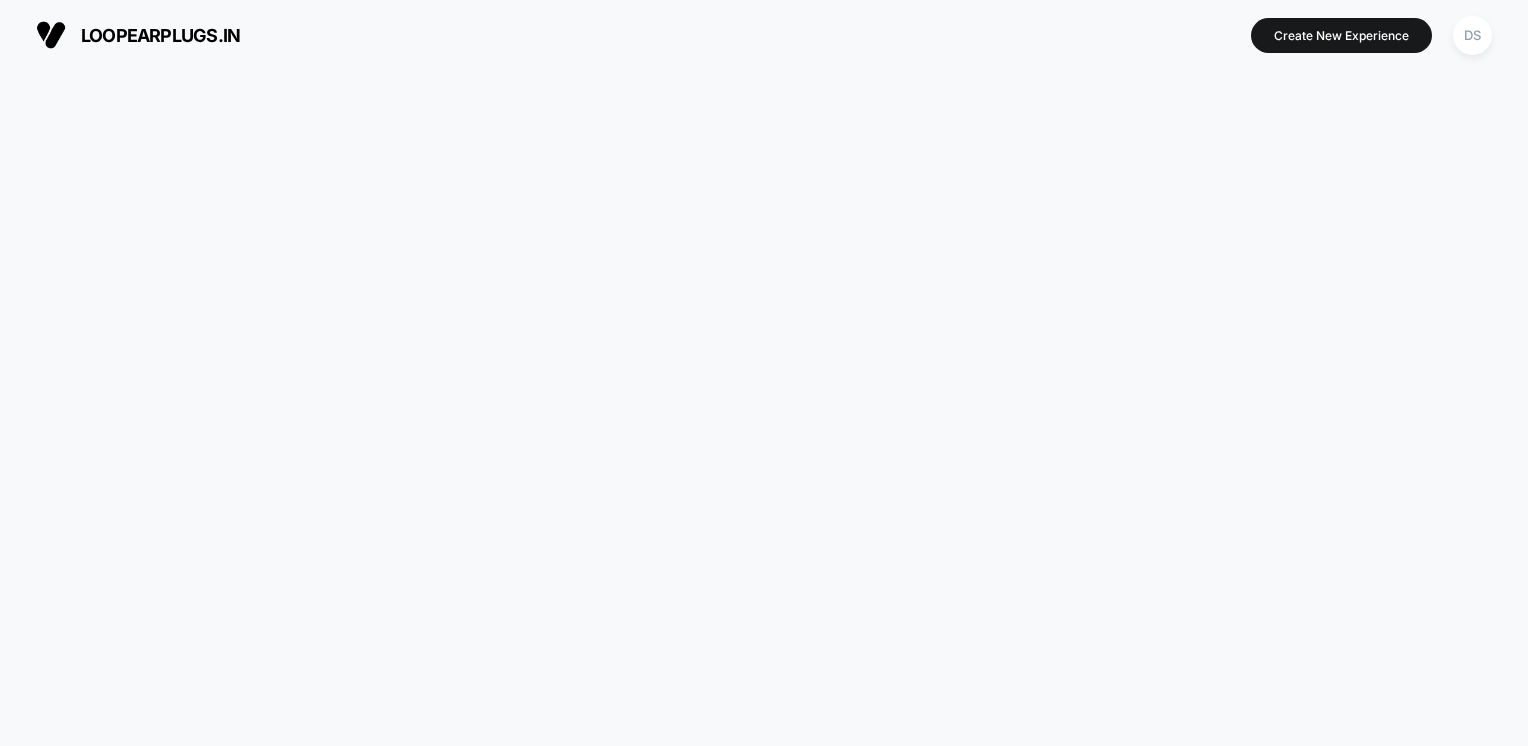 scroll, scrollTop: 0, scrollLeft: 0, axis: both 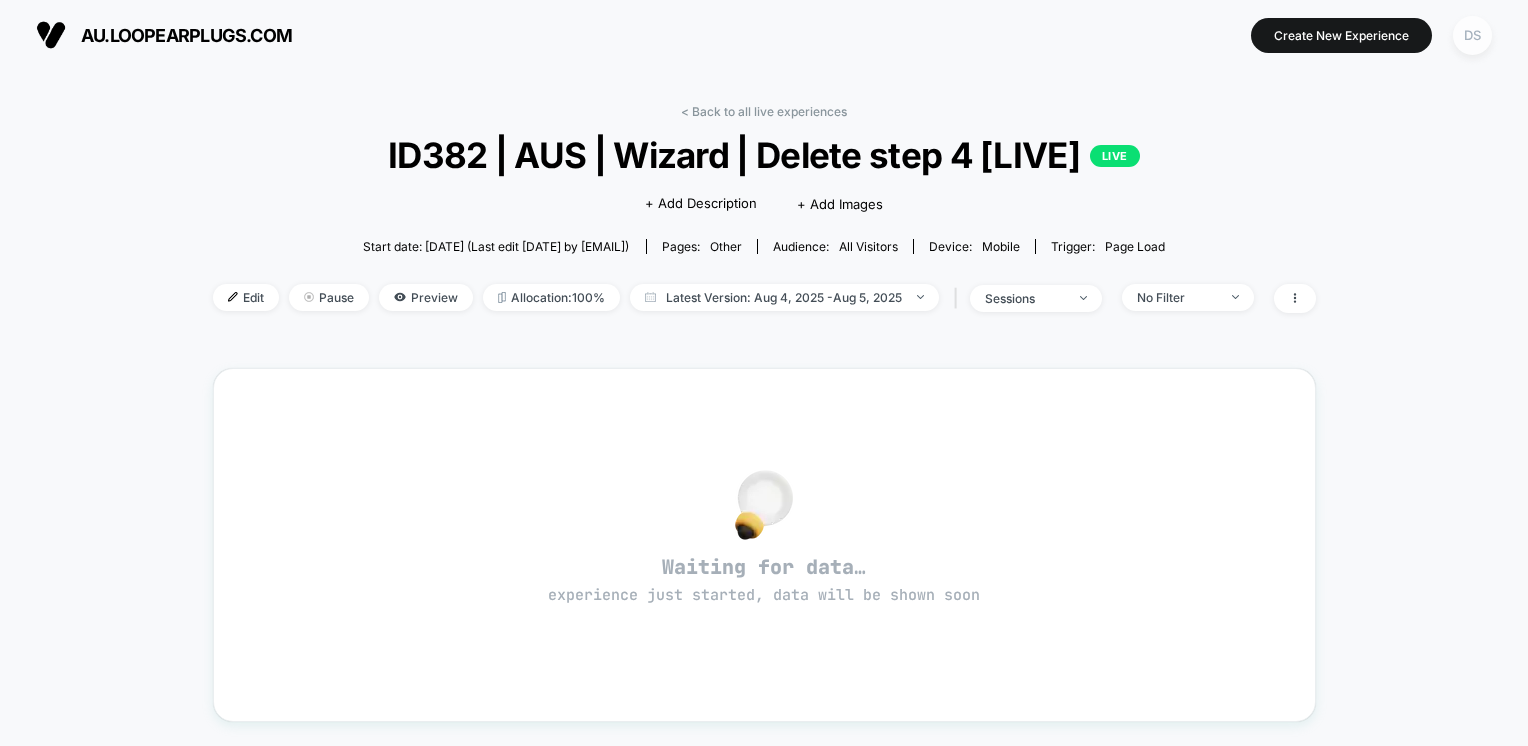 click on "DS" at bounding box center [1472, 35] 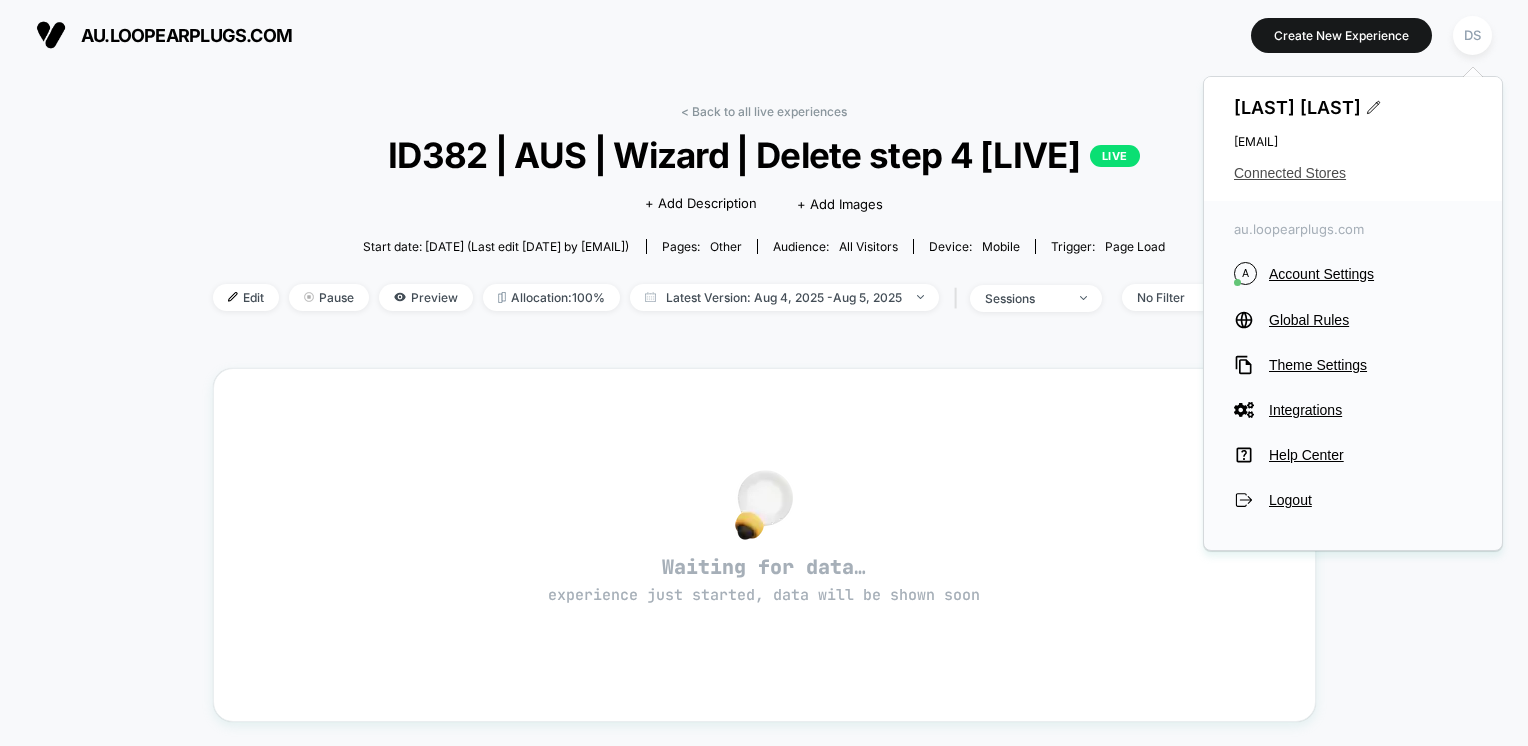 click on "Connected Stores" at bounding box center [1353, 173] 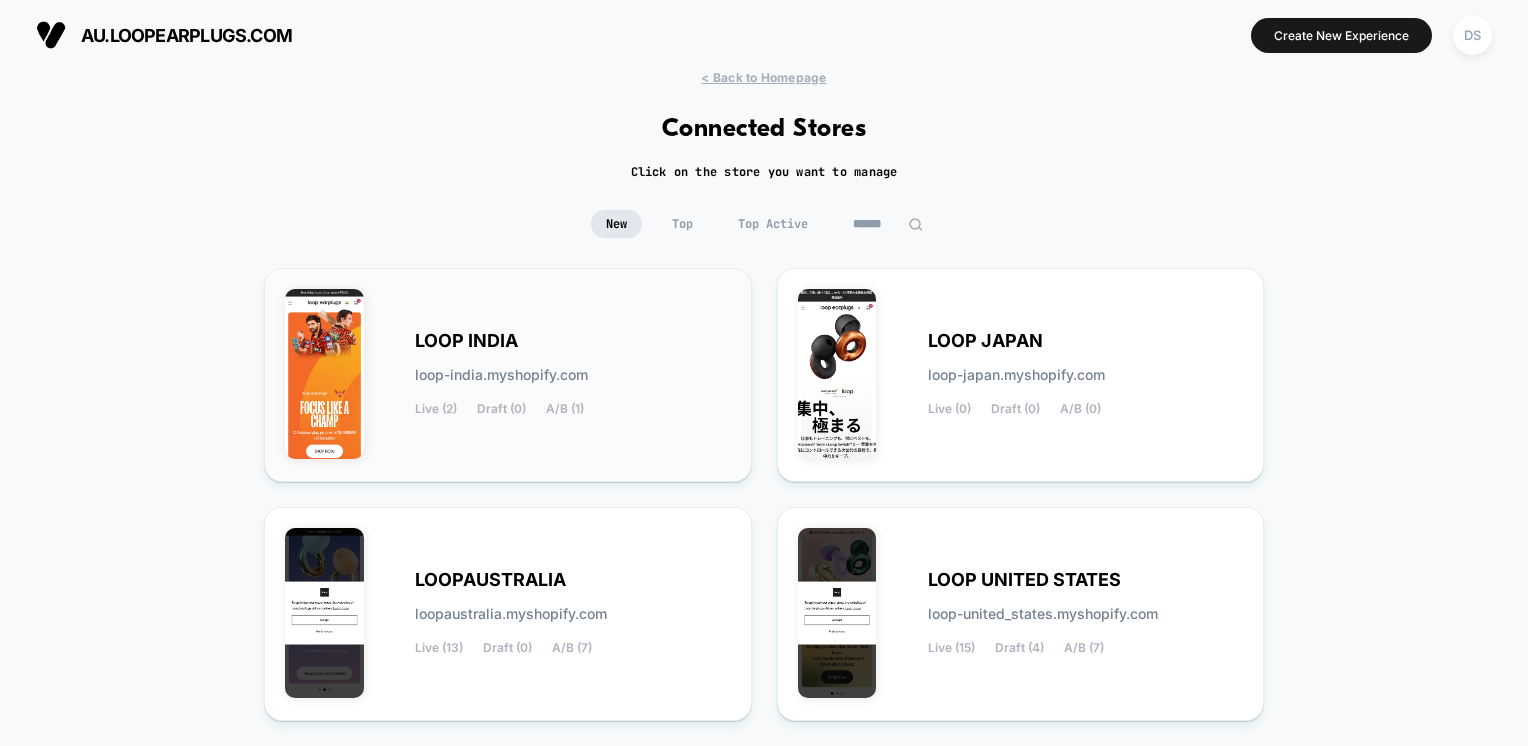 click on "loop-india.myshopify.com" at bounding box center (501, 375) 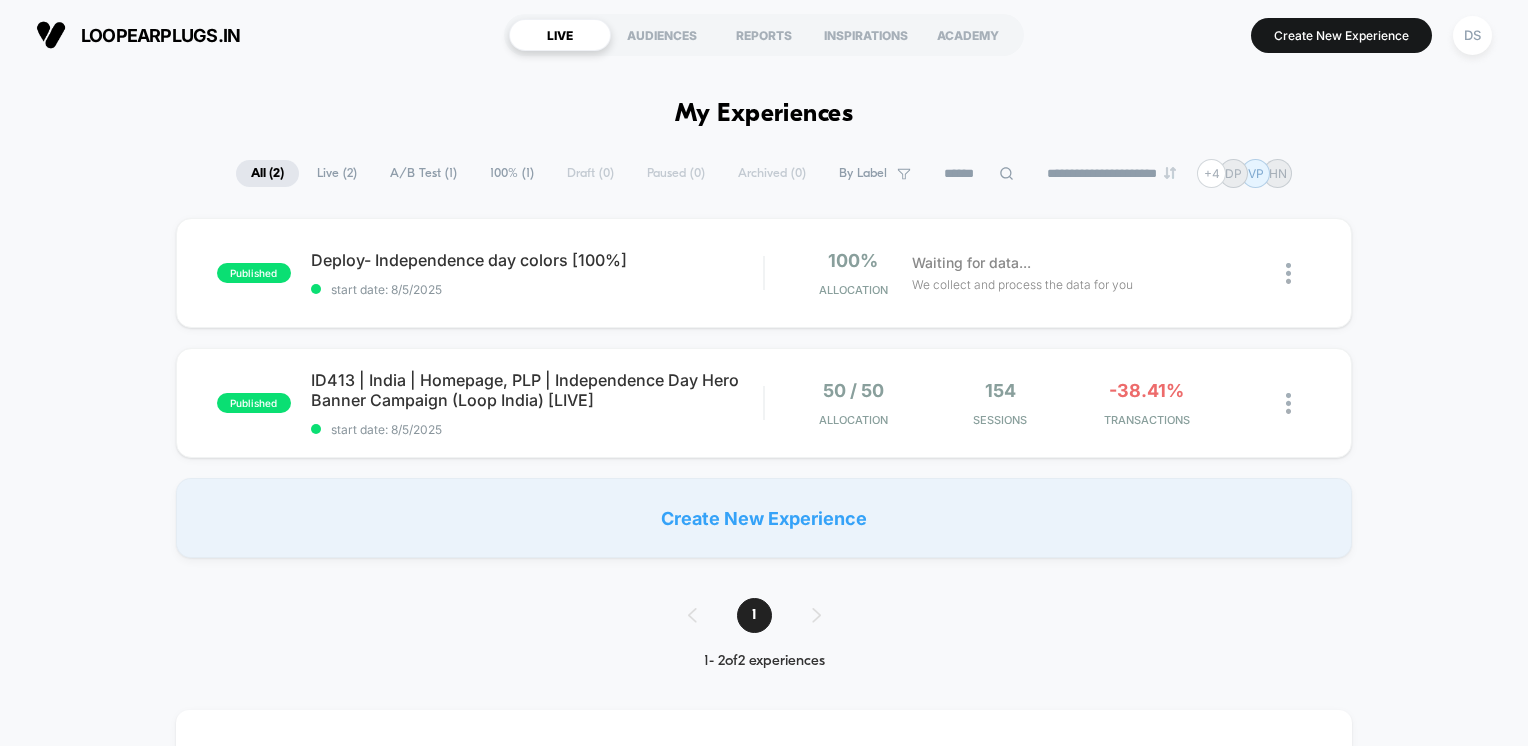 scroll, scrollTop: 0, scrollLeft: 0, axis: both 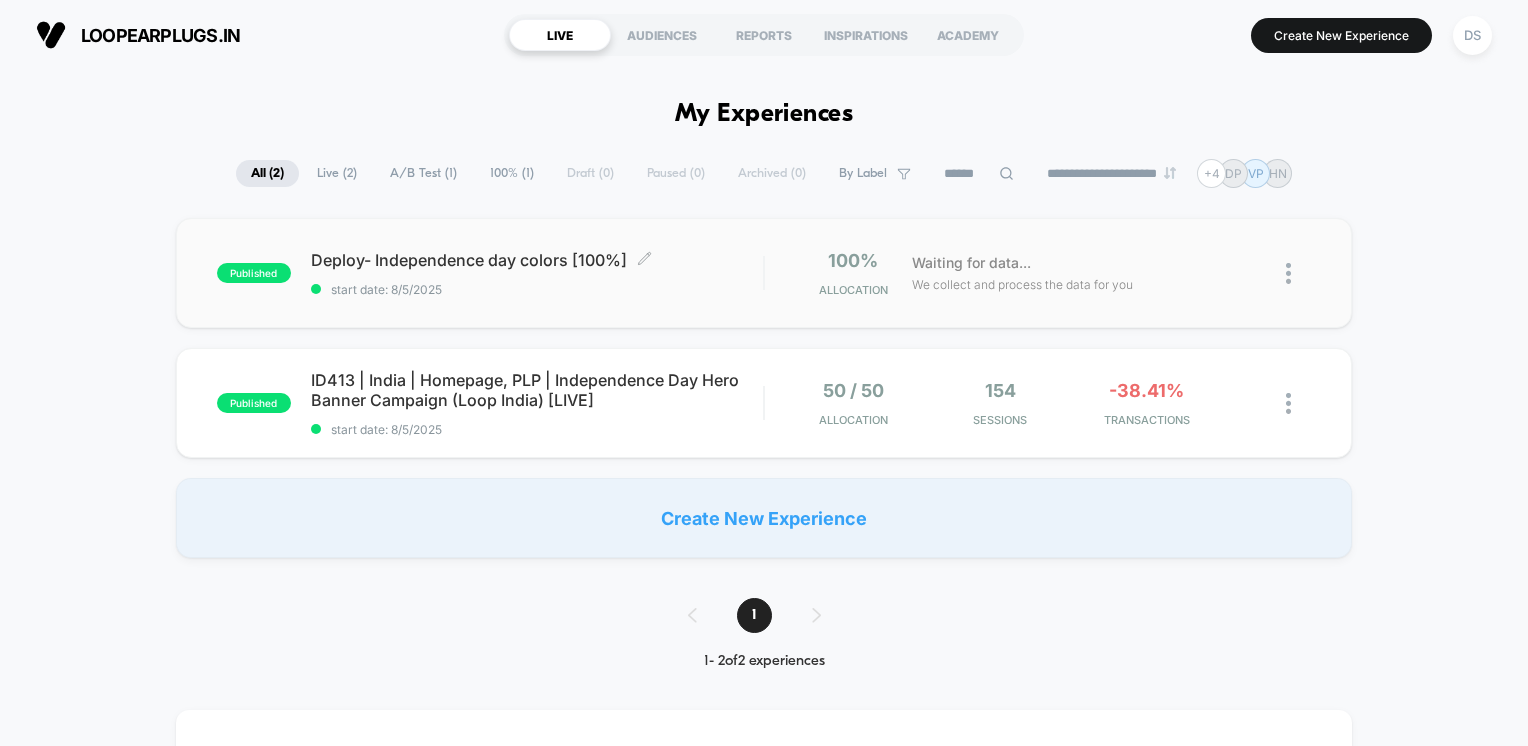 click on "start date: 8/5/2025" at bounding box center [537, 289] 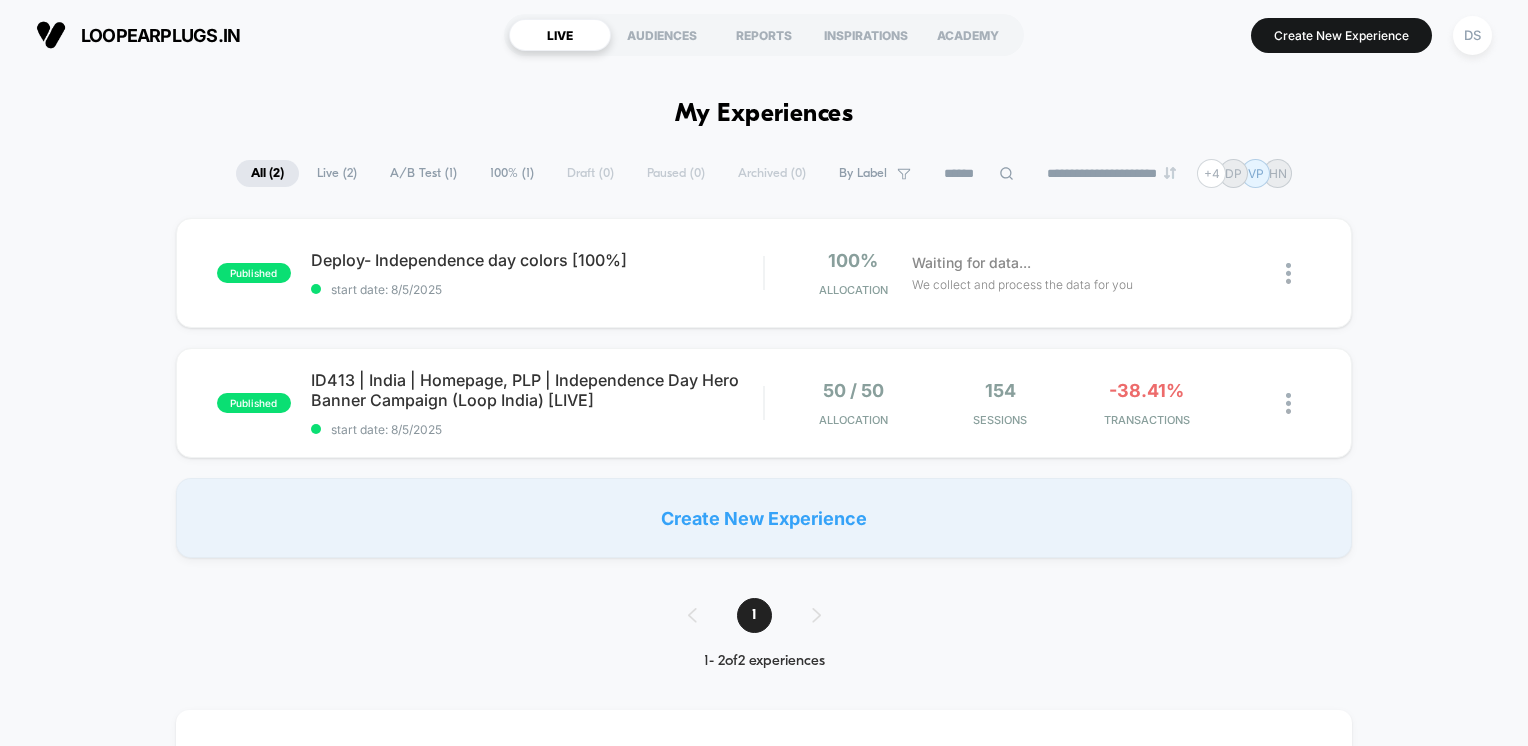 scroll, scrollTop: 0, scrollLeft: 0, axis: both 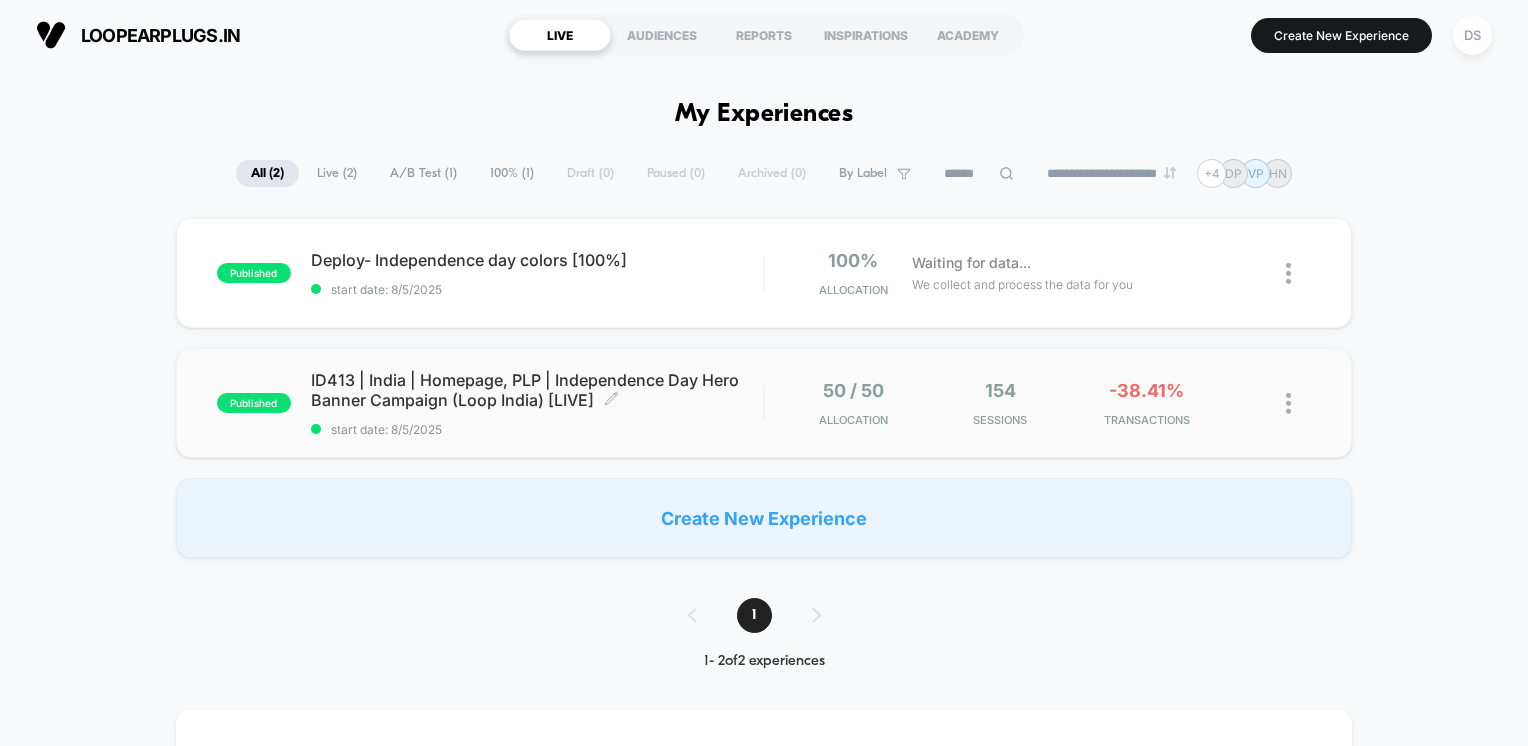 click on "ID413 | India | Homepage, PLP |  Independence Day Hero Banner Campaign (Loop India) [LIVE] Click to edit experience details" at bounding box center (537, 390) 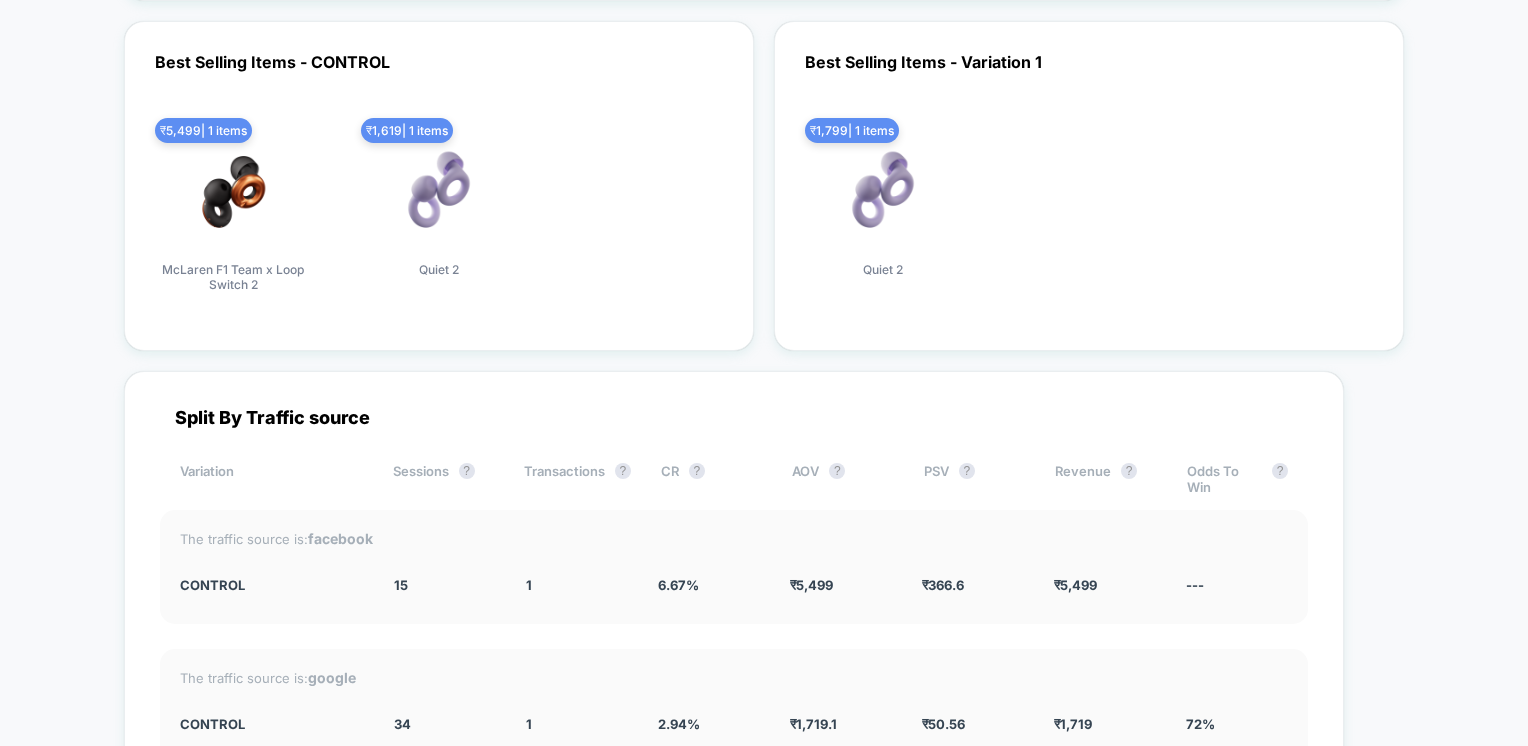 scroll, scrollTop: 6000, scrollLeft: 0, axis: vertical 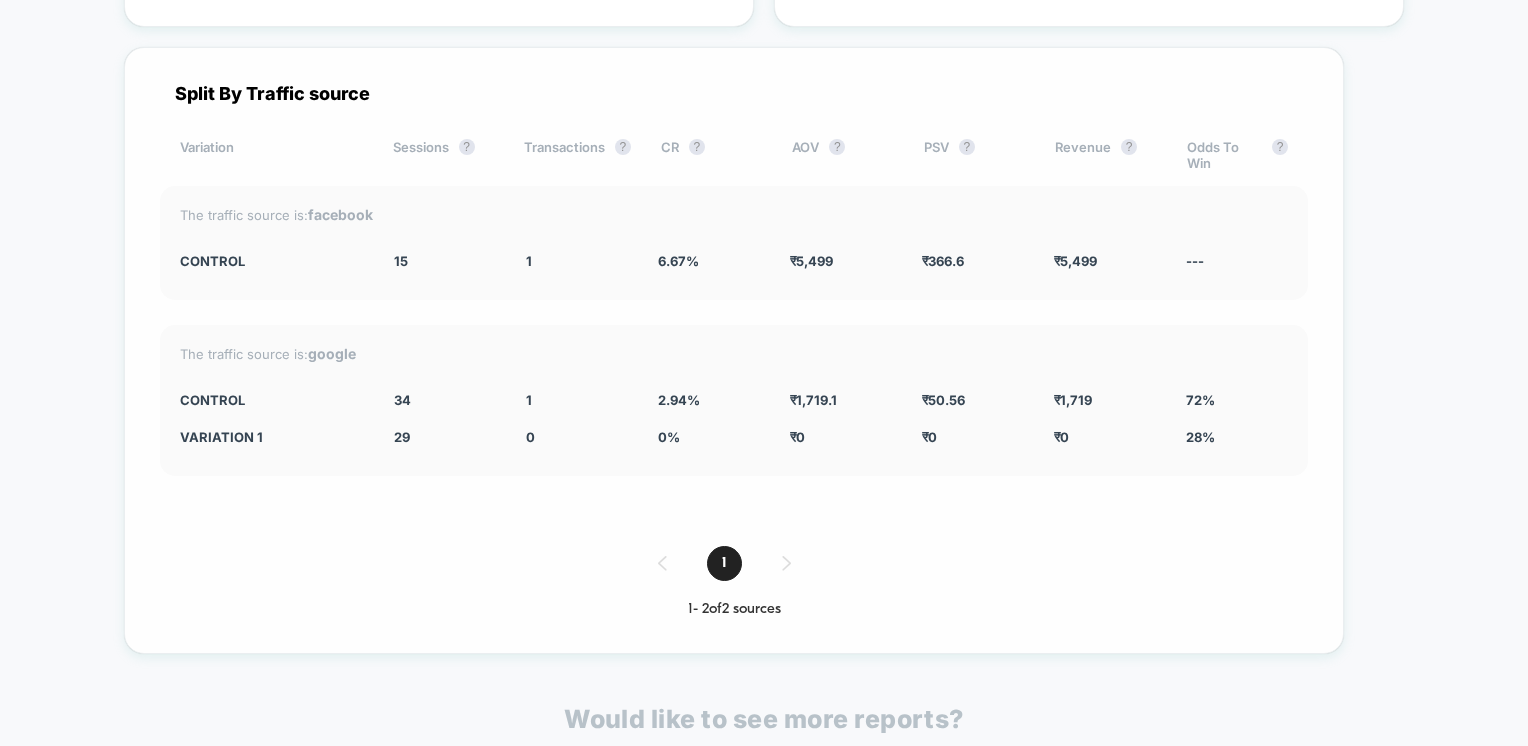 click on "1" at bounding box center (734, 563) 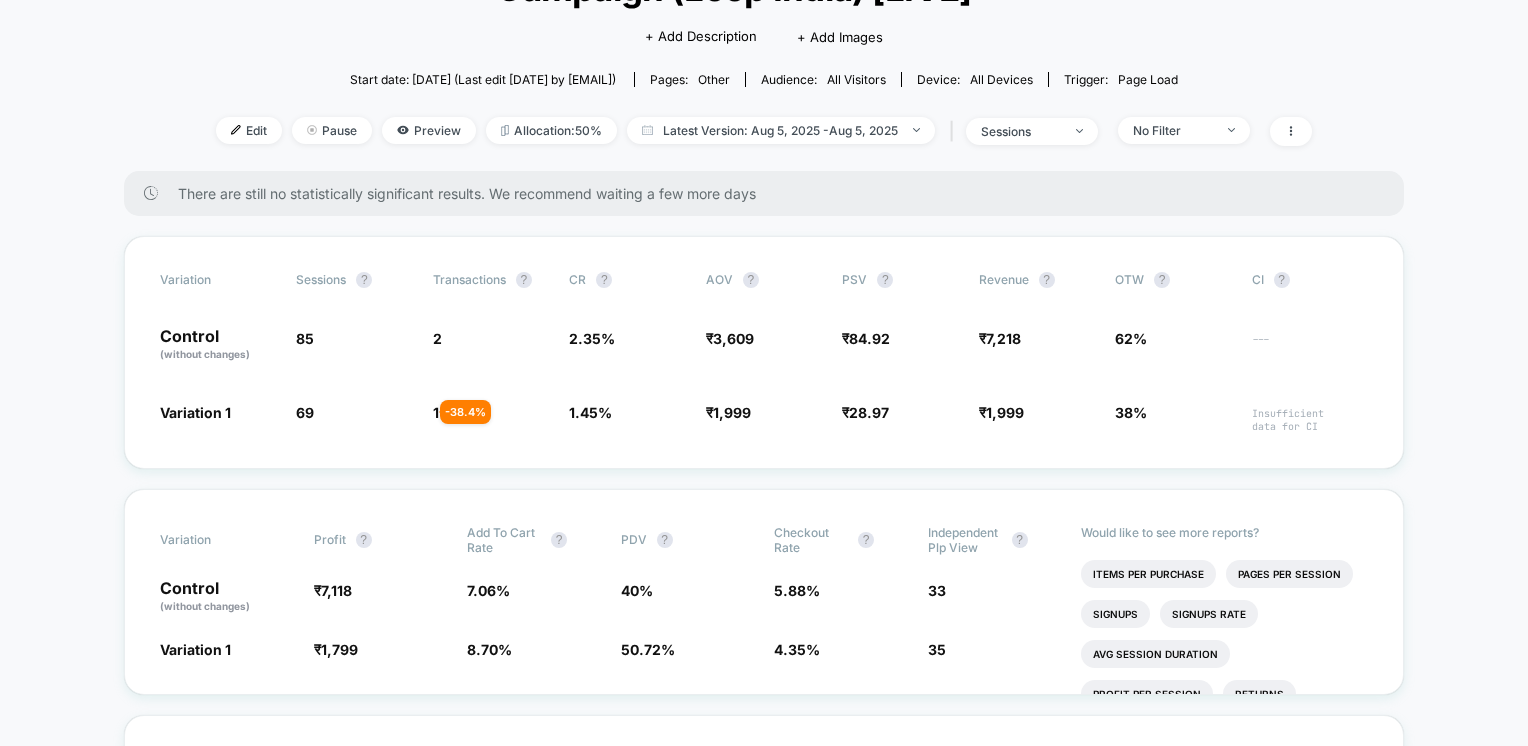 scroll, scrollTop: 100, scrollLeft: 0, axis: vertical 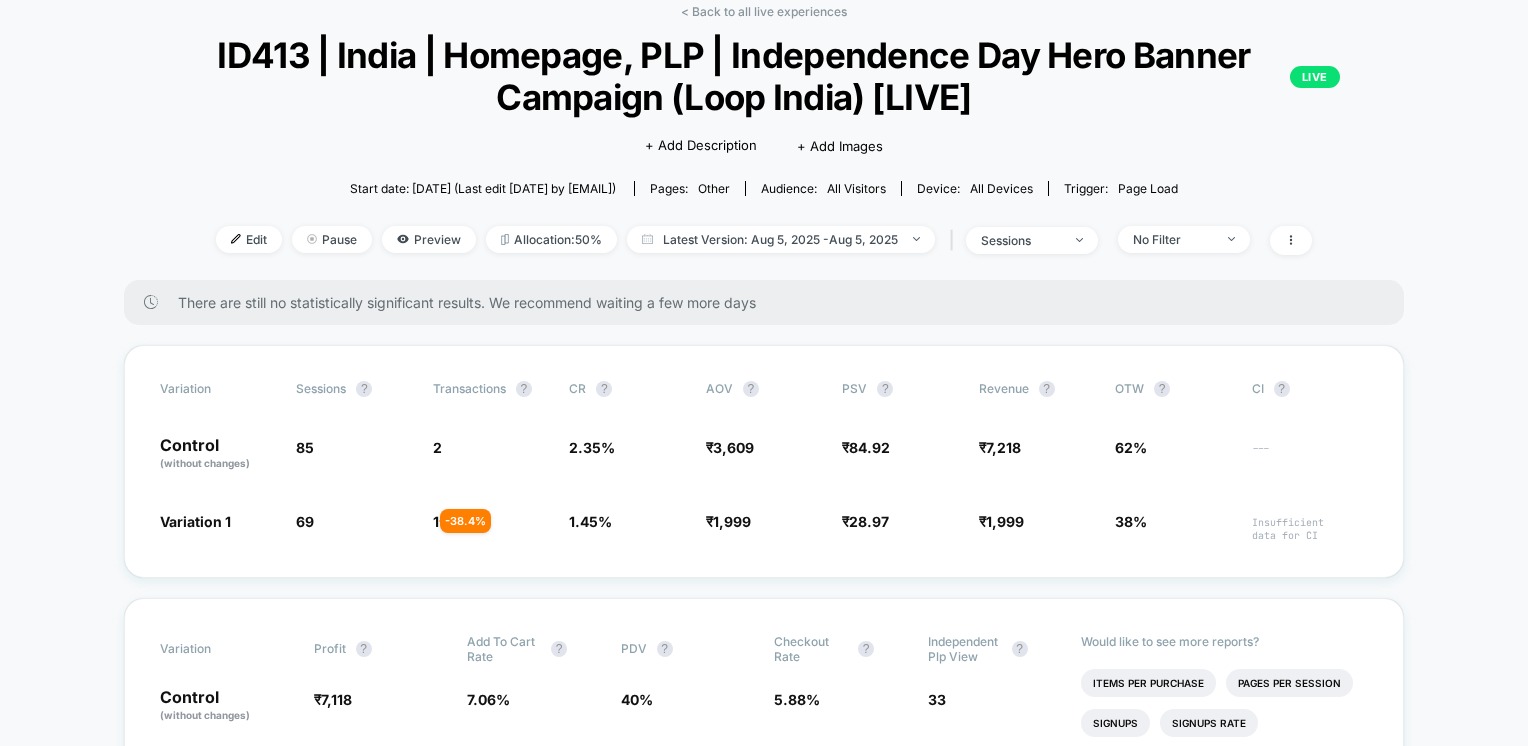 click on "< Back to all live experiences  ID413 | India | Homepage, PLP |  Independence Day Hero Banner Campaign (Loop India) [LIVE] LIVE Click to edit experience details + Add Description + Add Images Start date: 8/5/2025 (Last edit 8/5/2025 by fahim.shahrear@echologyx.com) Pages: other Audience: All Visitors Device: all devices Trigger: Page Load Edit Pause  Preview Allocation:  50% Latest Version:     Aug 5, 2025    -    Aug 5, 2025 |   sessions   No Filter There are still no statistically significant results. We recommend waiting a few more days Variation Sessions ? Transactions ? CR ? AOV ? PSV ? Revenue ? OTW ? CI ? Control (without changes) 85 2 2.35 % ₹ 3,609 ₹ 84.92 ₹ 7,218 62% --- Variation 1 69 - 18.8 % 1 - 38.4 % 1.45 % - 38.4 % ₹ 1,999 - 44.6 % ₹ 28.97 - 65.9 % ₹ 1,999 - 65.9 % 38% Insufficient  data for CI Variation Profit ? Add To Cart Rate ? PDV ? Checkout Rate ? Independent Plp View ? Control (without changes) ₹ 7,118 7.06 % 40 % 5.88 % 33 Variation 1 ₹ 1,799 - 68.9 % 8.70 % + 23.2 % %" at bounding box center (764, 3431) 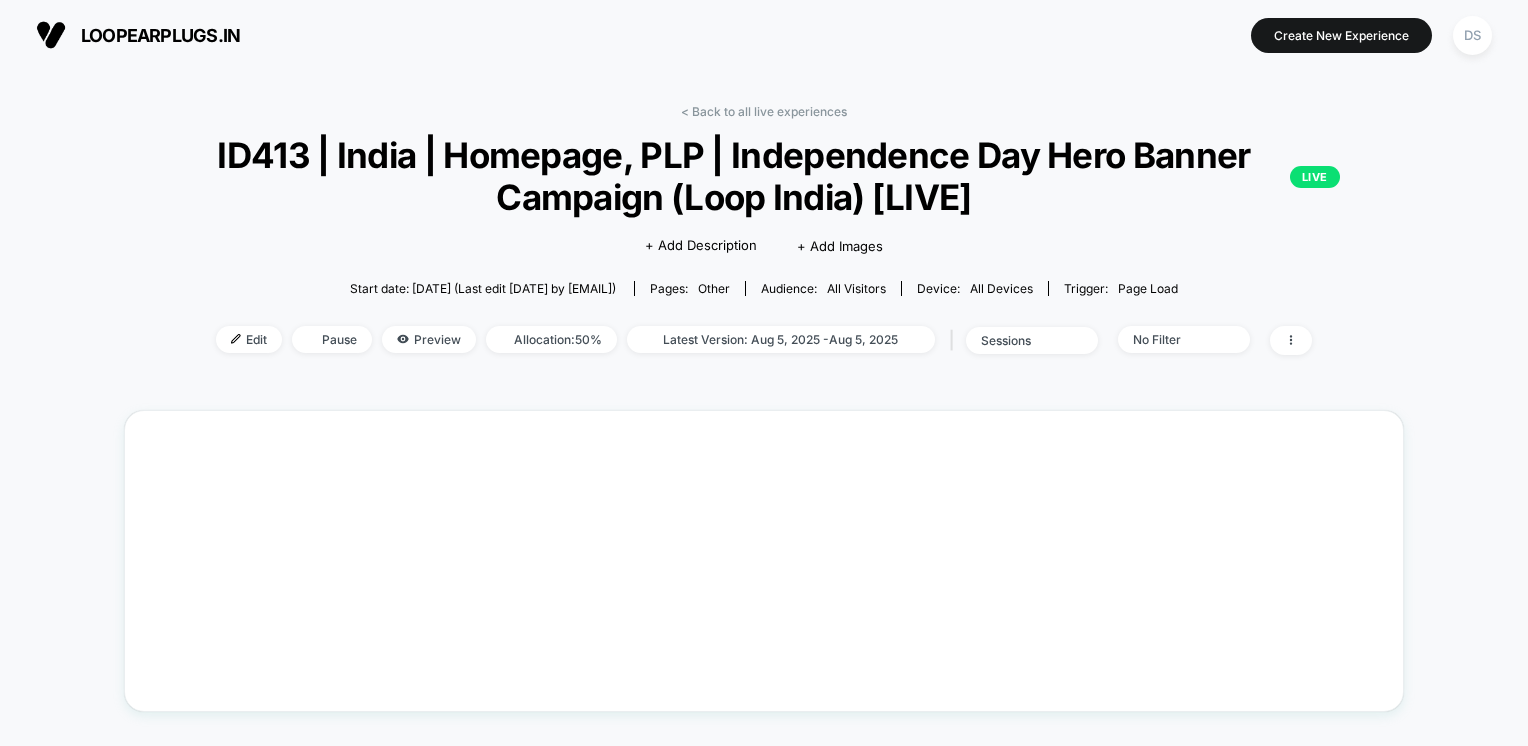 scroll, scrollTop: 0, scrollLeft: 0, axis: both 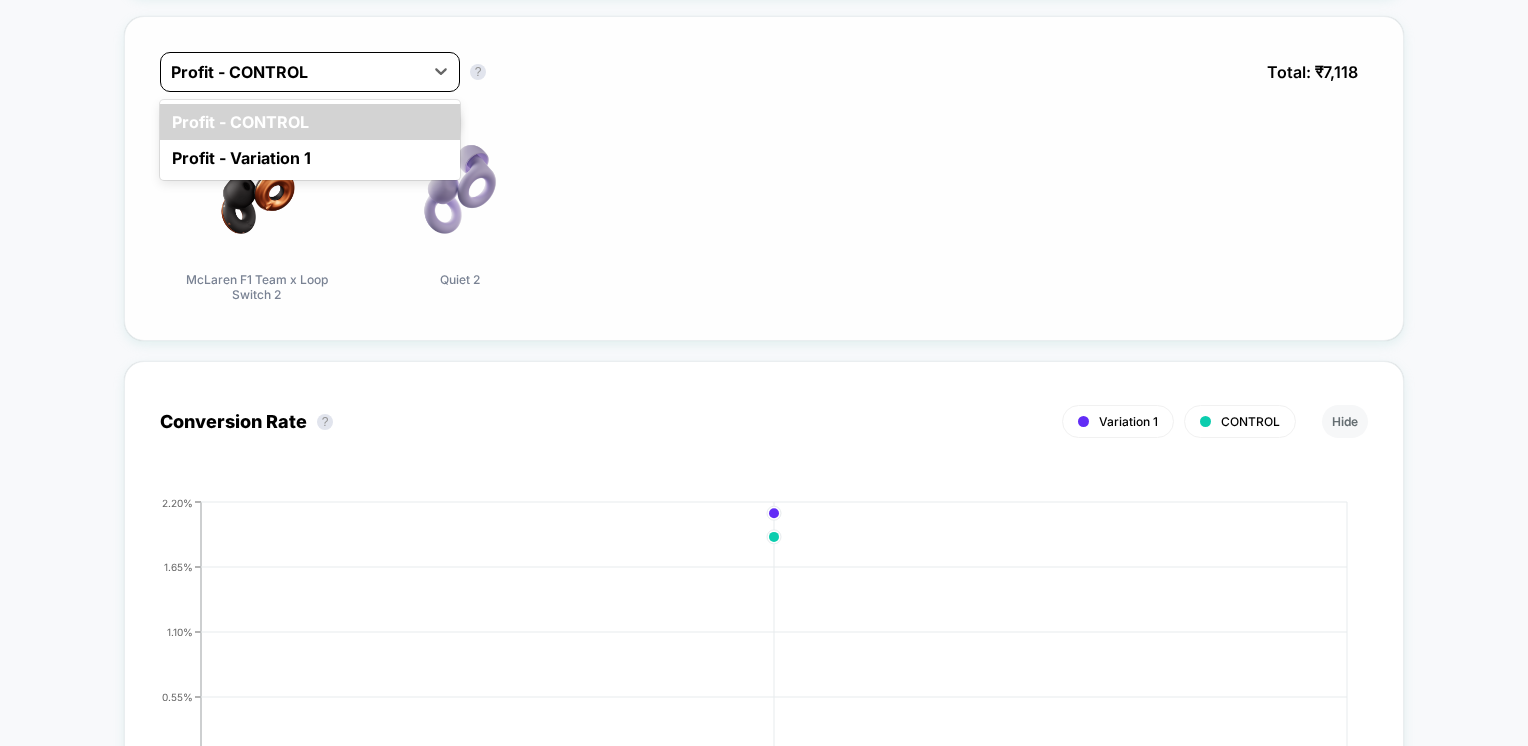click at bounding box center (292, 72) 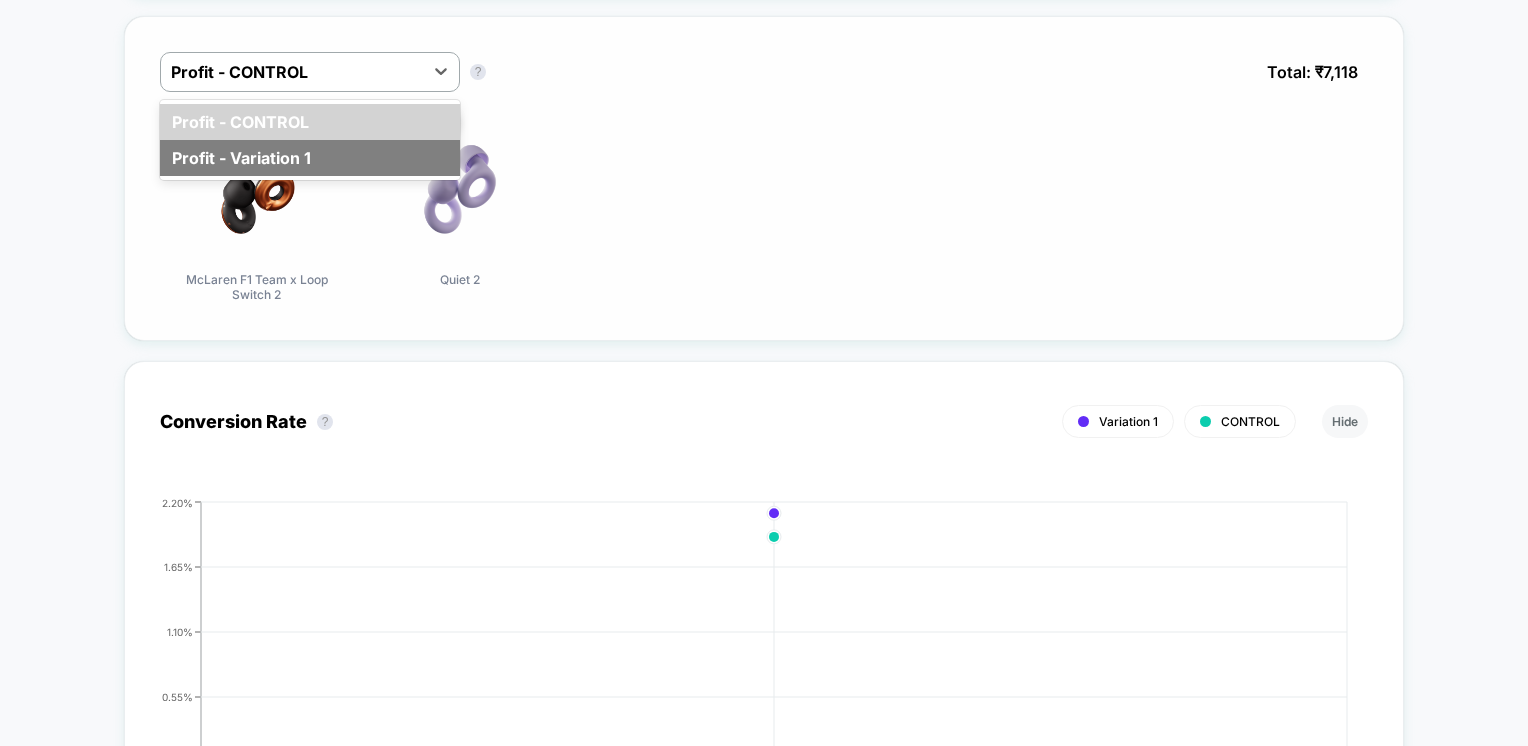 click on "Profit   - Variation 1" at bounding box center (310, 158) 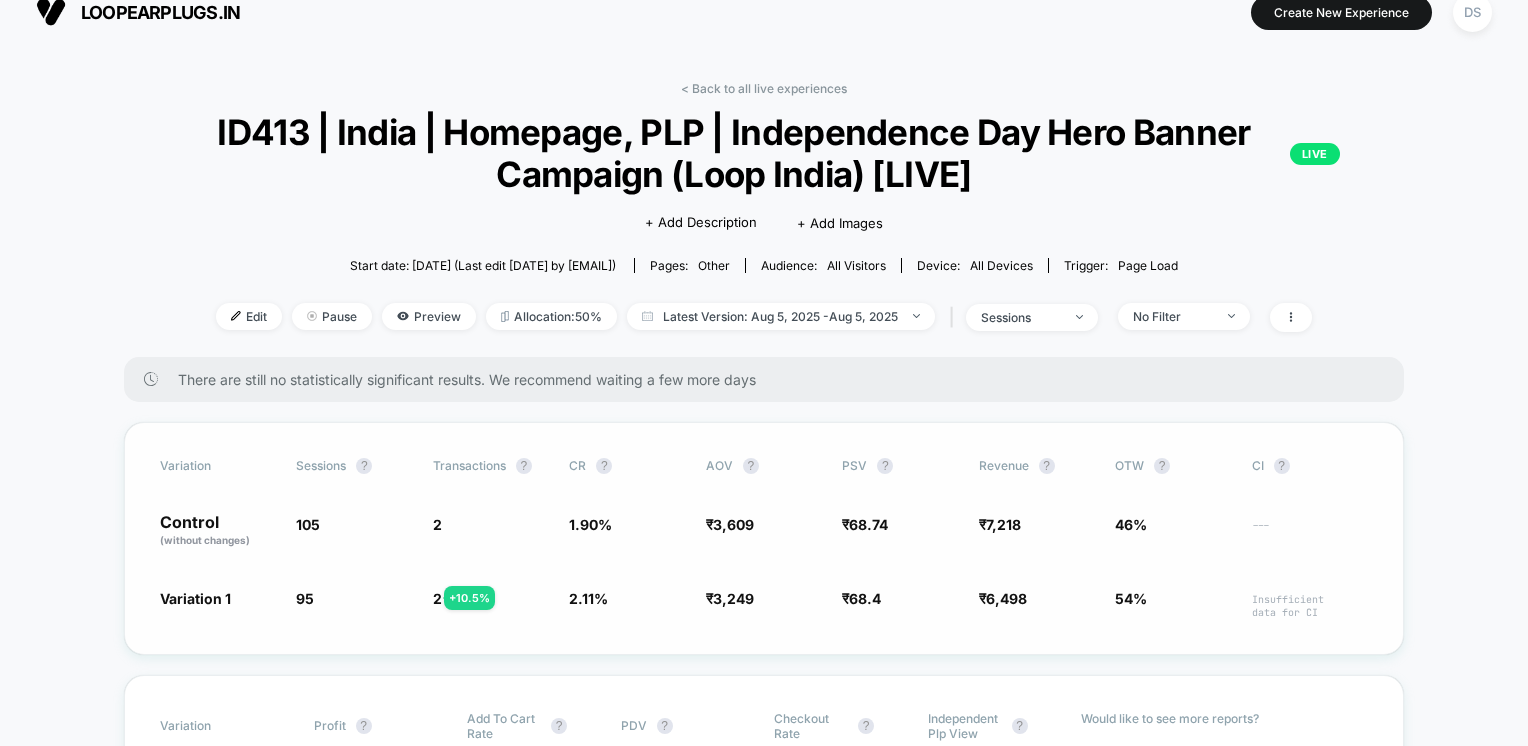 scroll, scrollTop: 0, scrollLeft: 0, axis: both 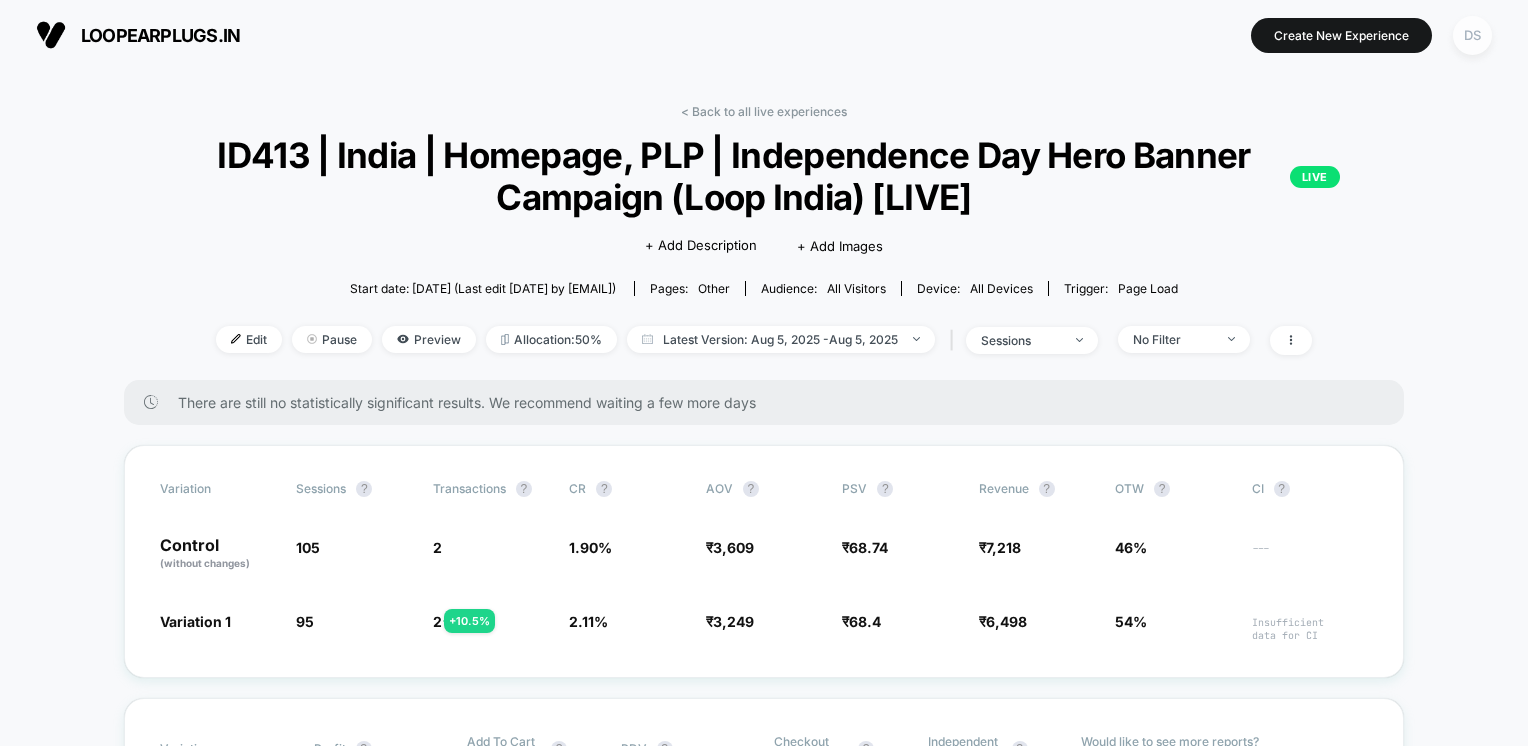 click on "DS" at bounding box center (1472, 35) 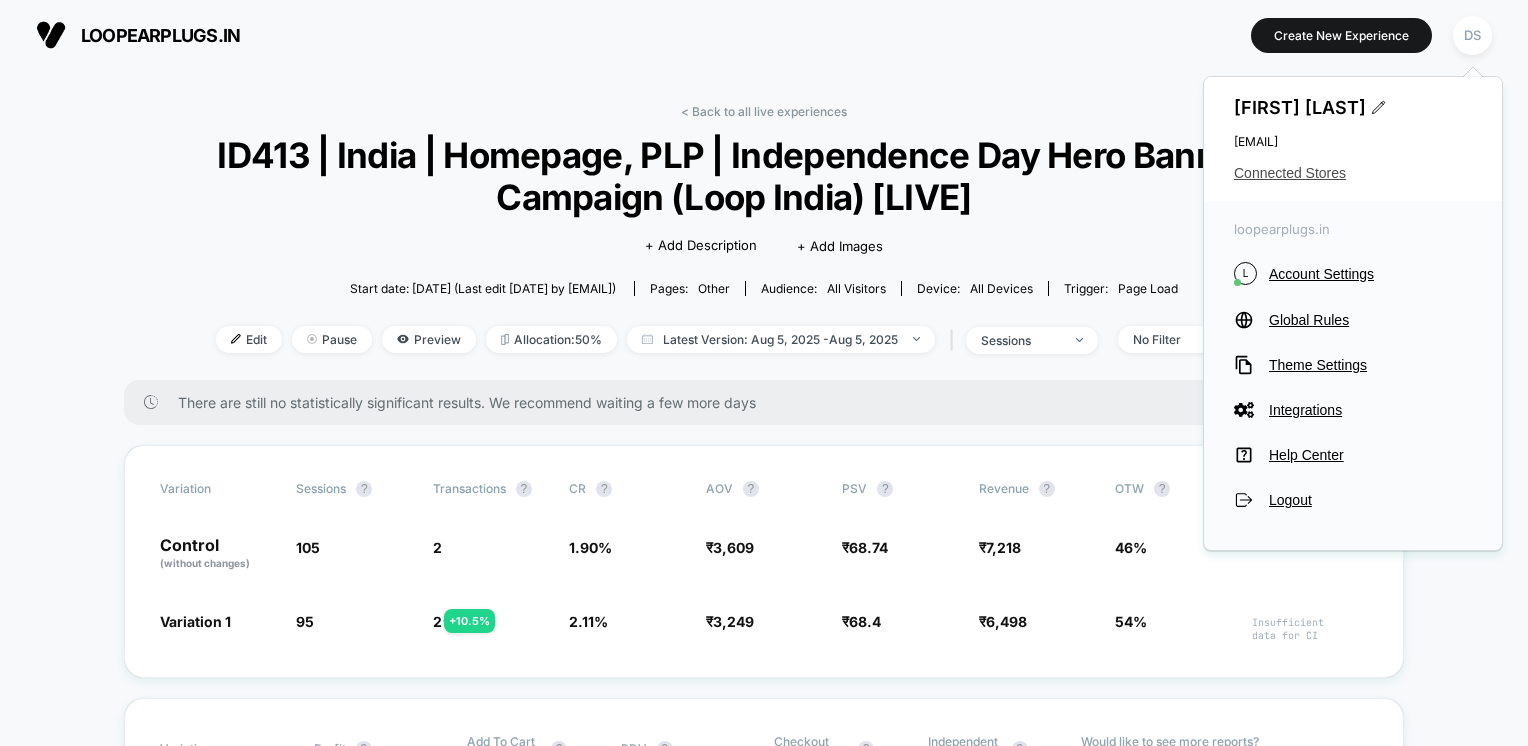 click on "Connected Stores" at bounding box center (1353, 173) 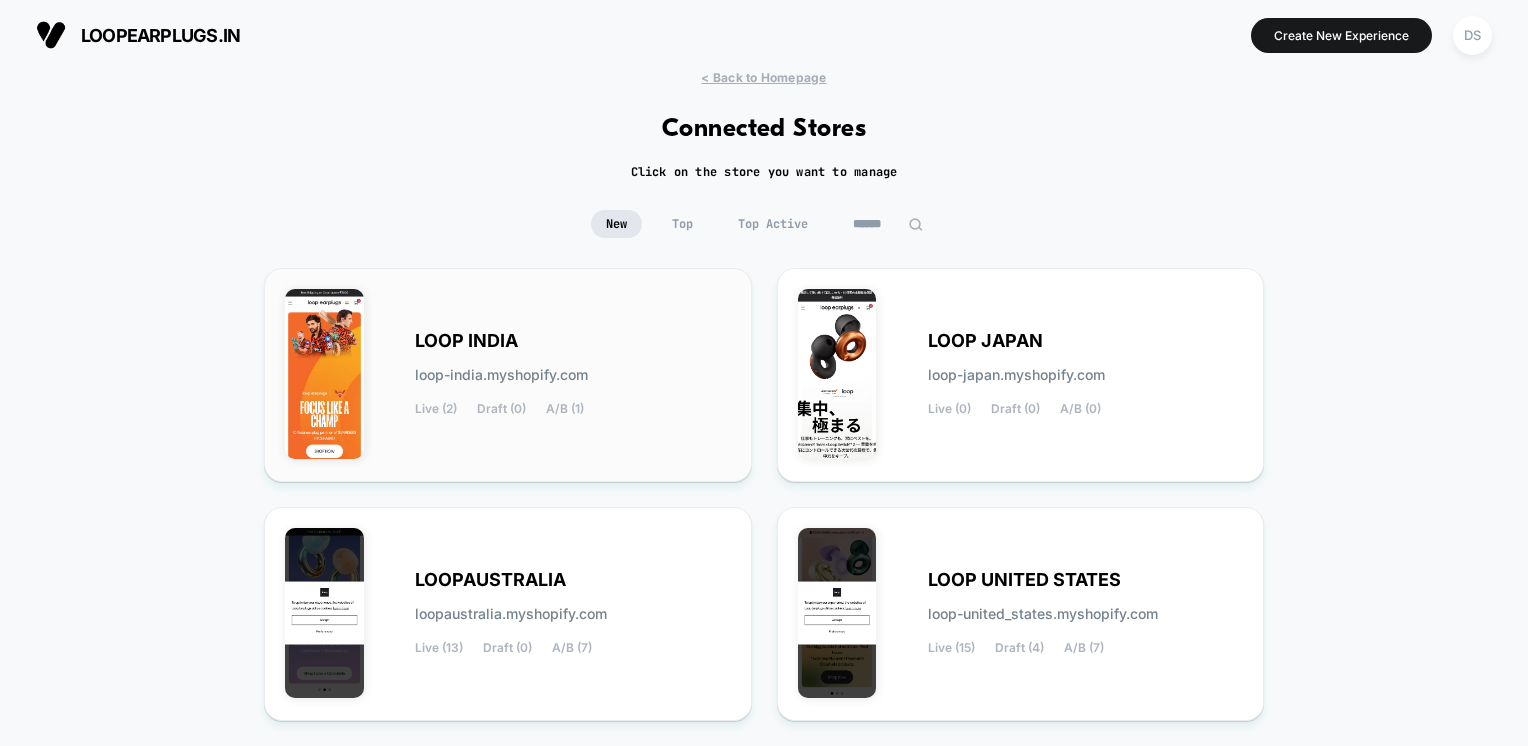 click on "LOOP INDIA loop-india.myshopify.com Live (2) Draft (0) A/B (1)" at bounding box center (573, 375) 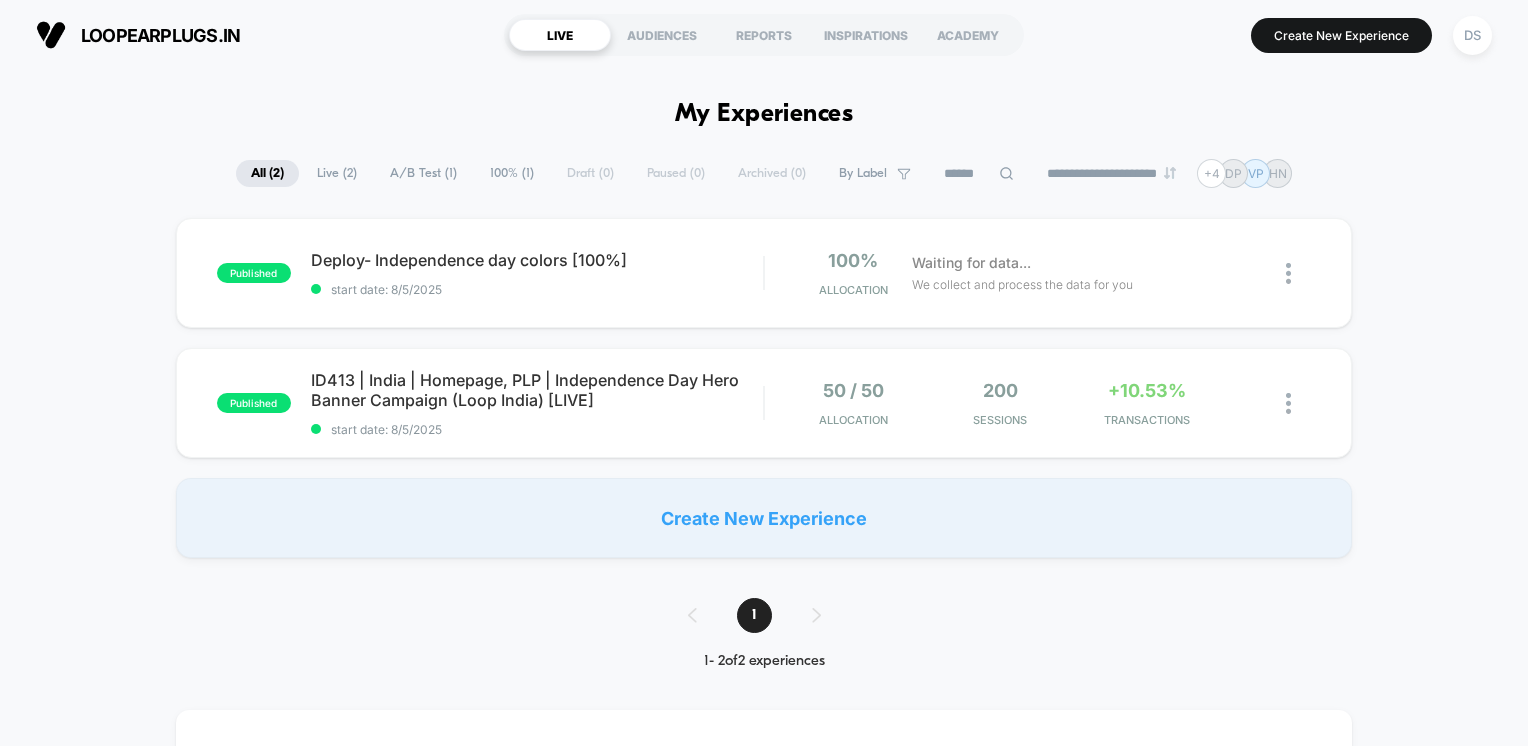 scroll, scrollTop: 0, scrollLeft: 0, axis: both 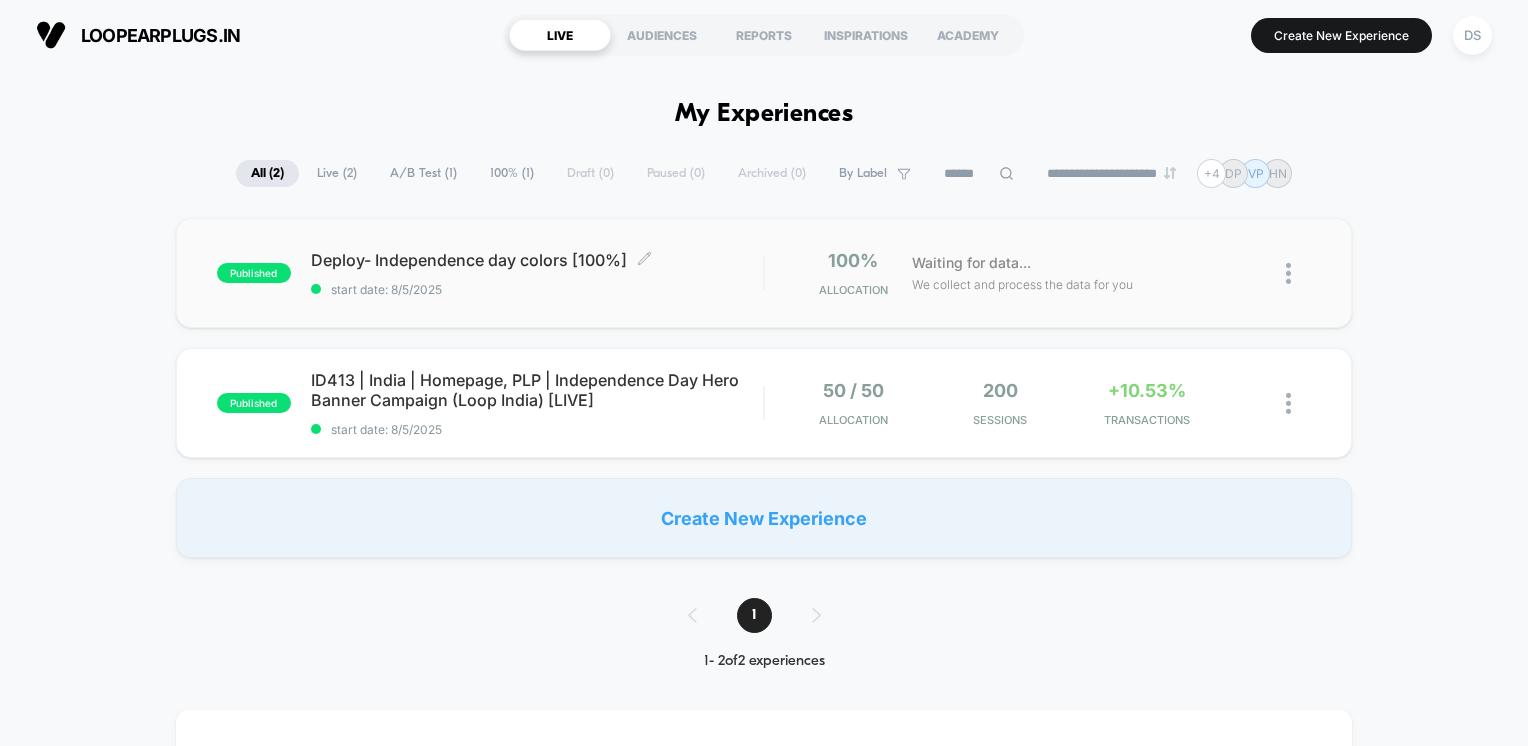 click on "Deploy- Independence day colors [100%] Click to edit experience details Click to edit experience details start date: 8/5/2025" at bounding box center [537, 273] 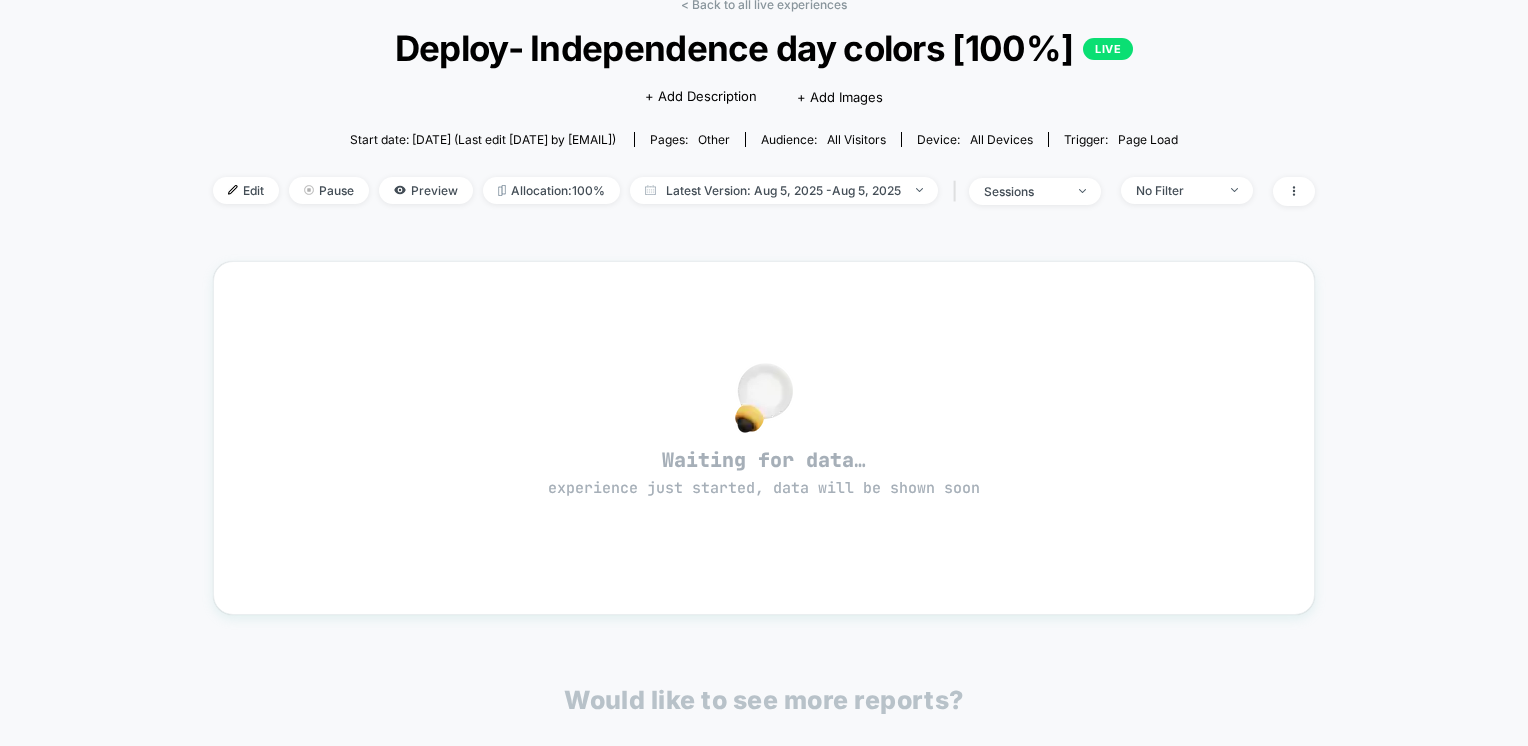 scroll, scrollTop: 100, scrollLeft: 0, axis: vertical 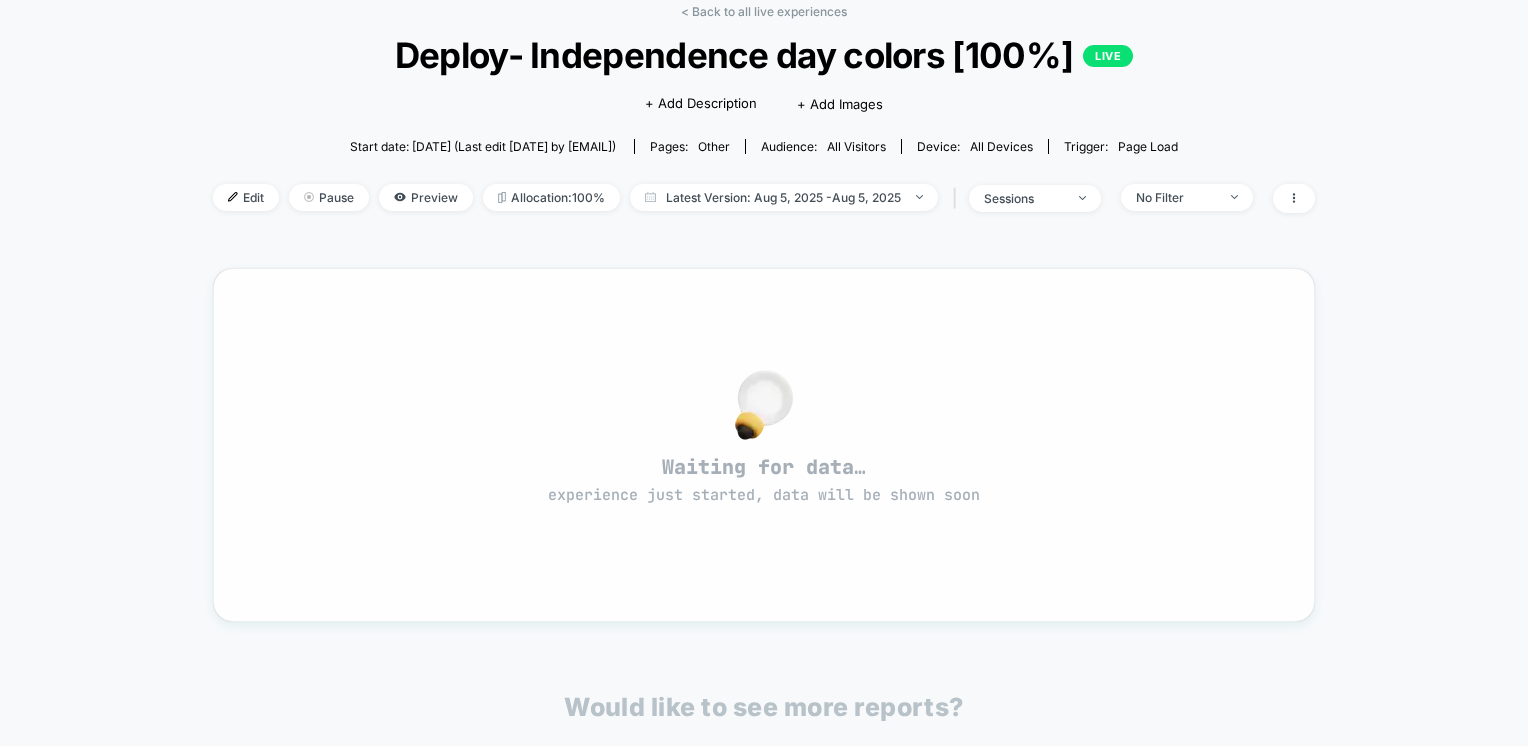 click on "Waiting for data… experience just started, data will be shown soon" at bounding box center (764, 445) 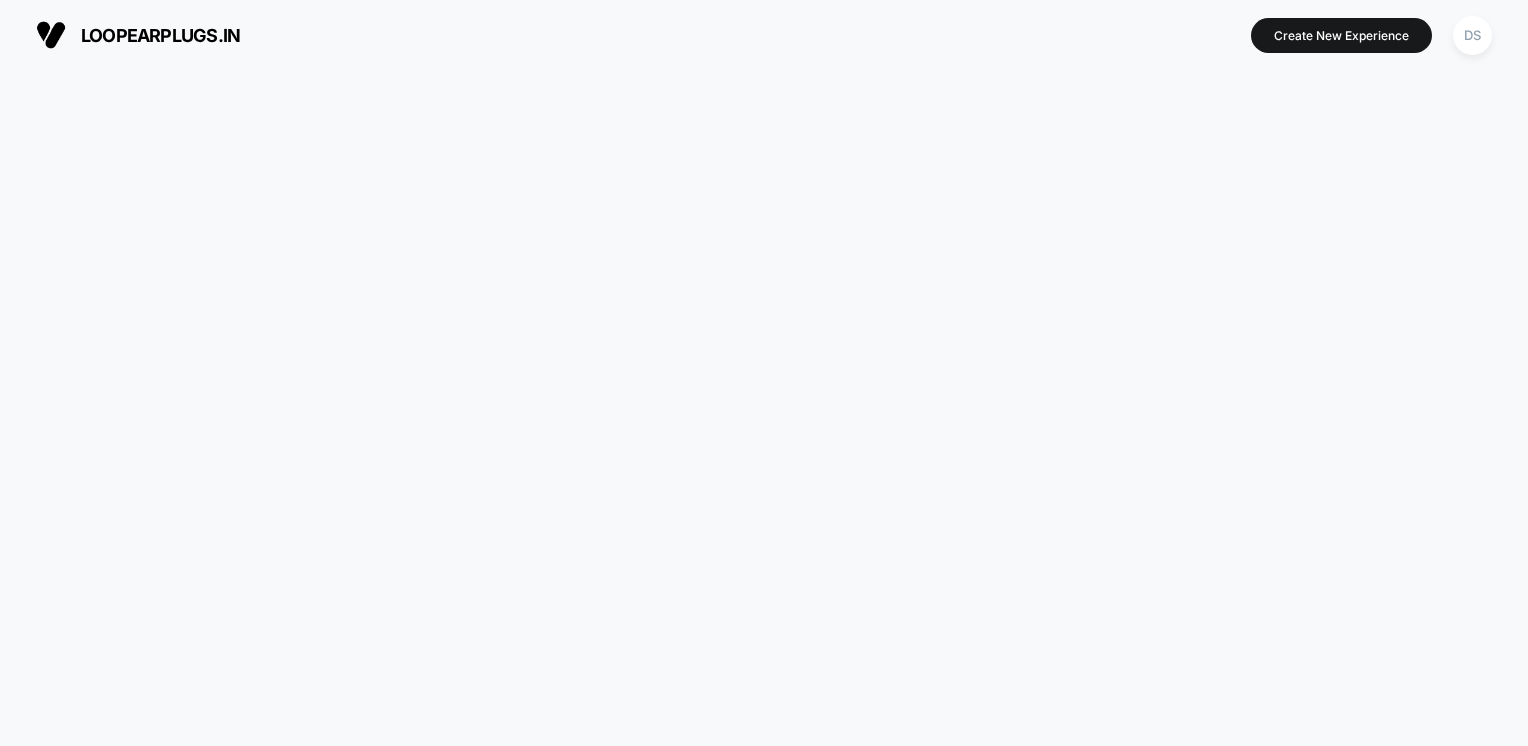 scroll, scrollTop: 0, scrollLeft: 0, axis: both 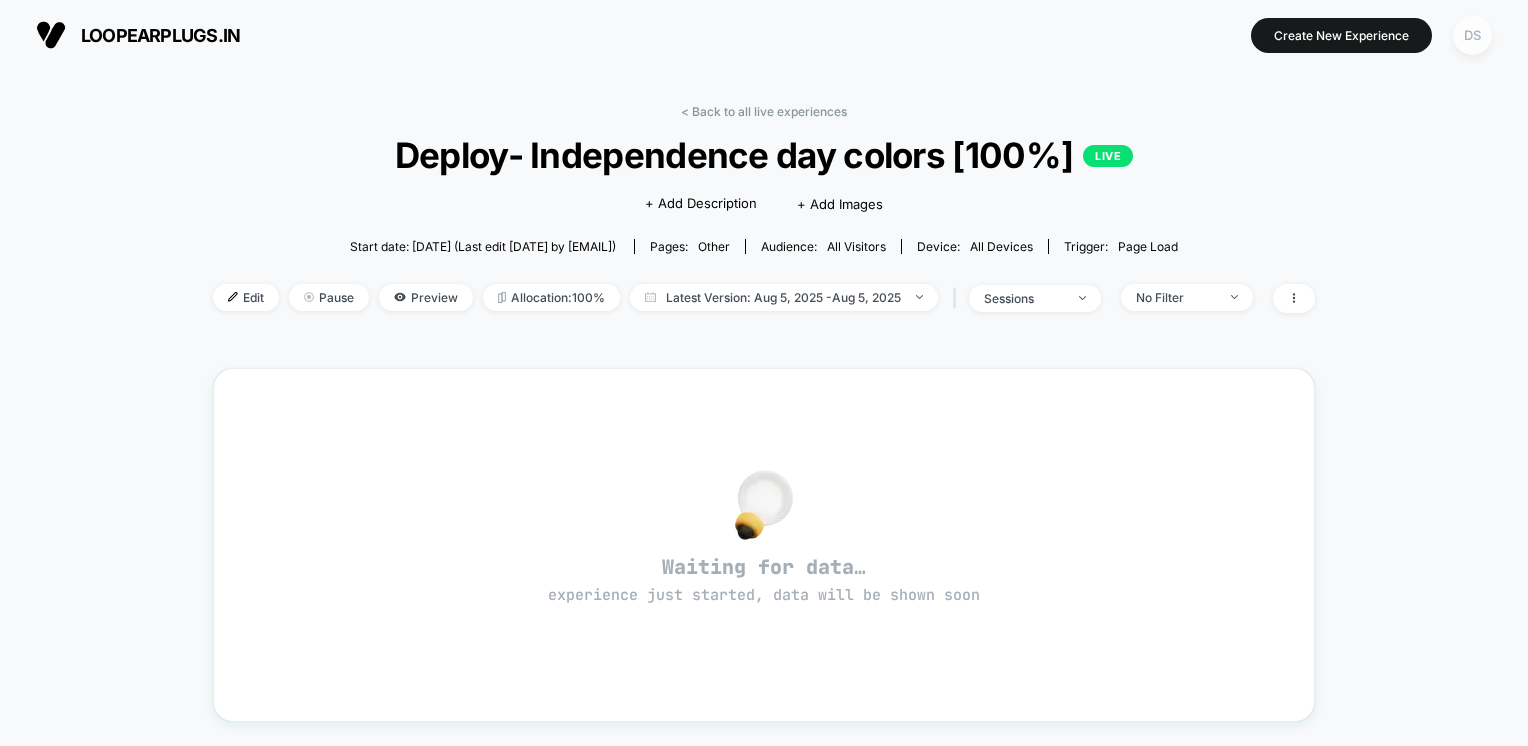 click on "DS" at bounding box center [1472, 35] 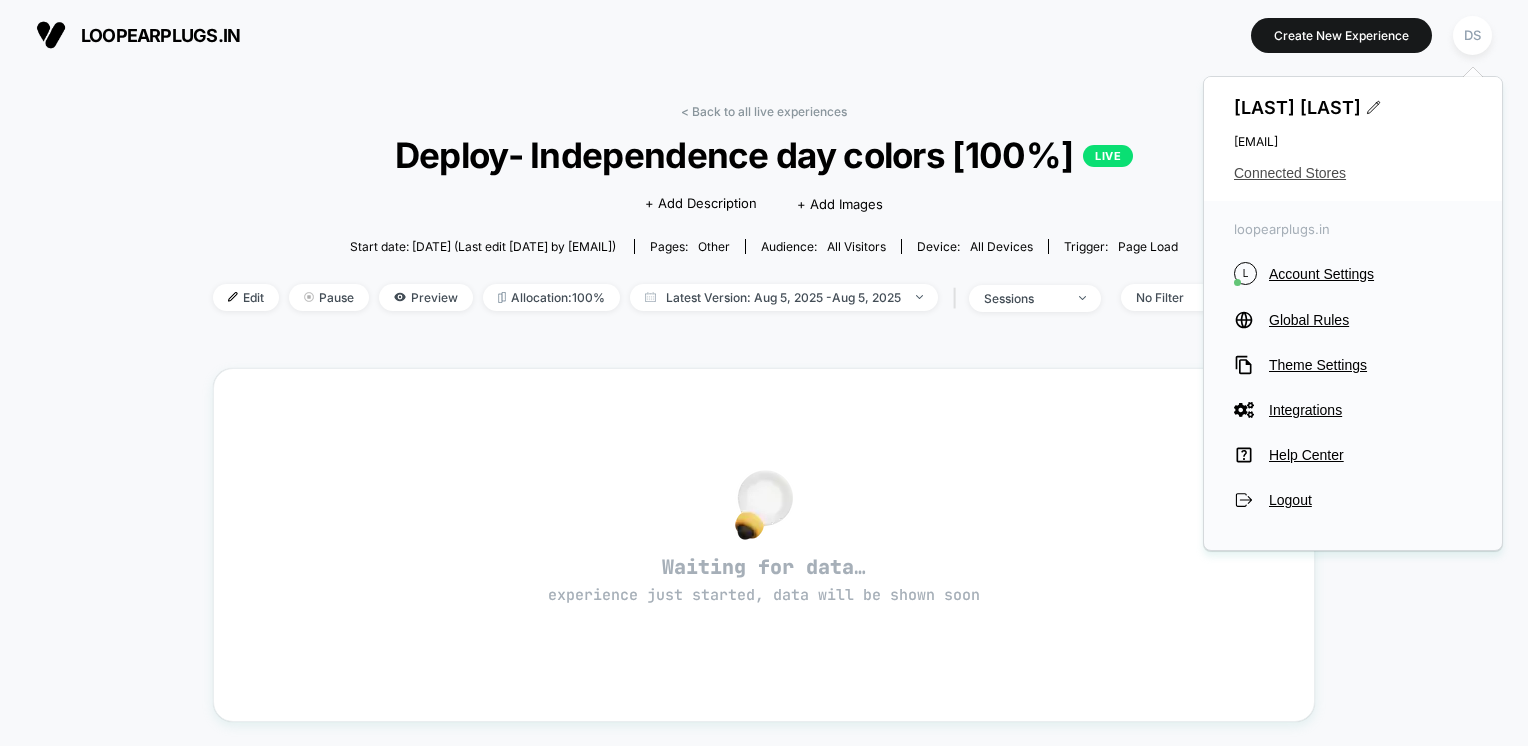 click on "Connected Stores" at bounding box center [1353, 173] 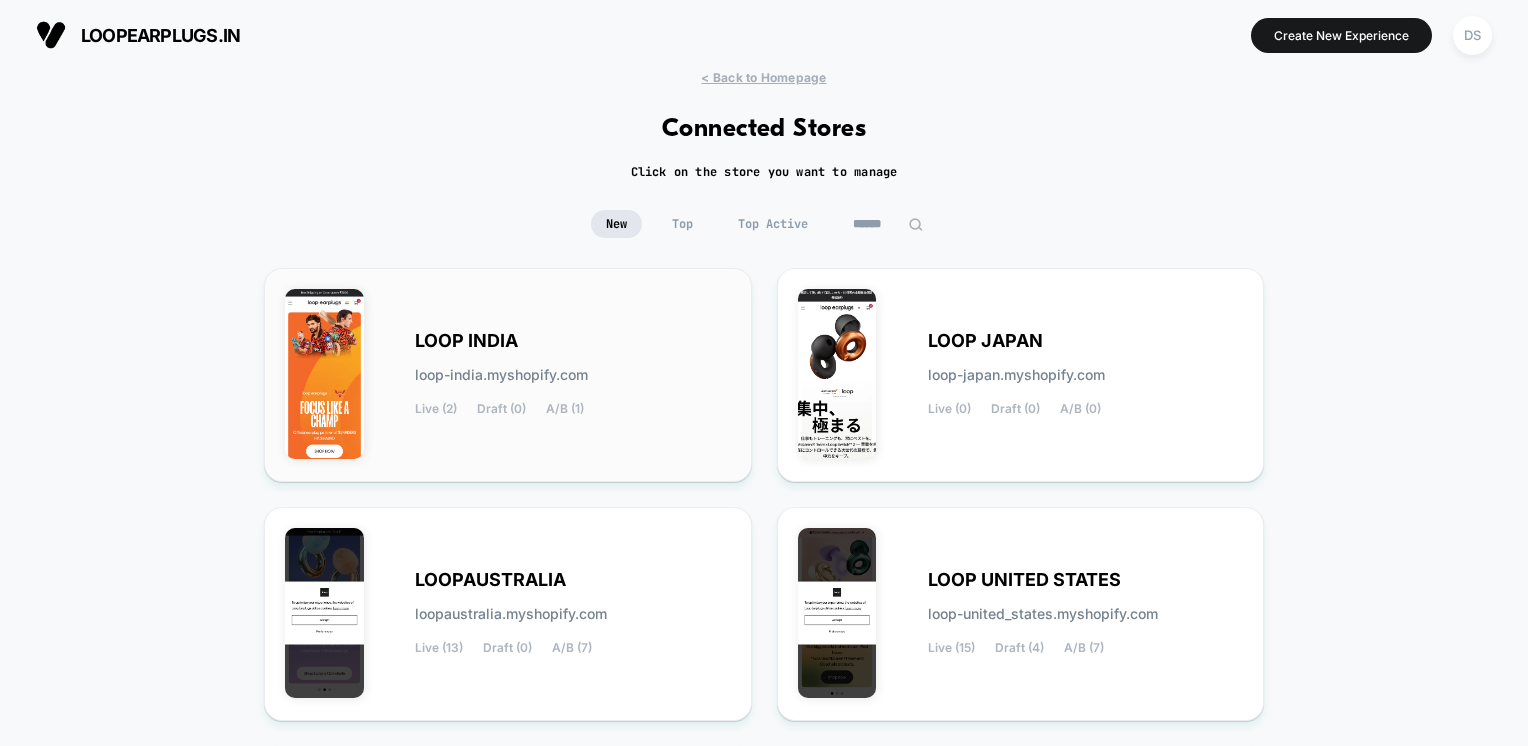 click on "LOOP INDIA loop-india.myshopify.com Live (2) Draft (0) A/B (1)" at bounding box center (508, 375) 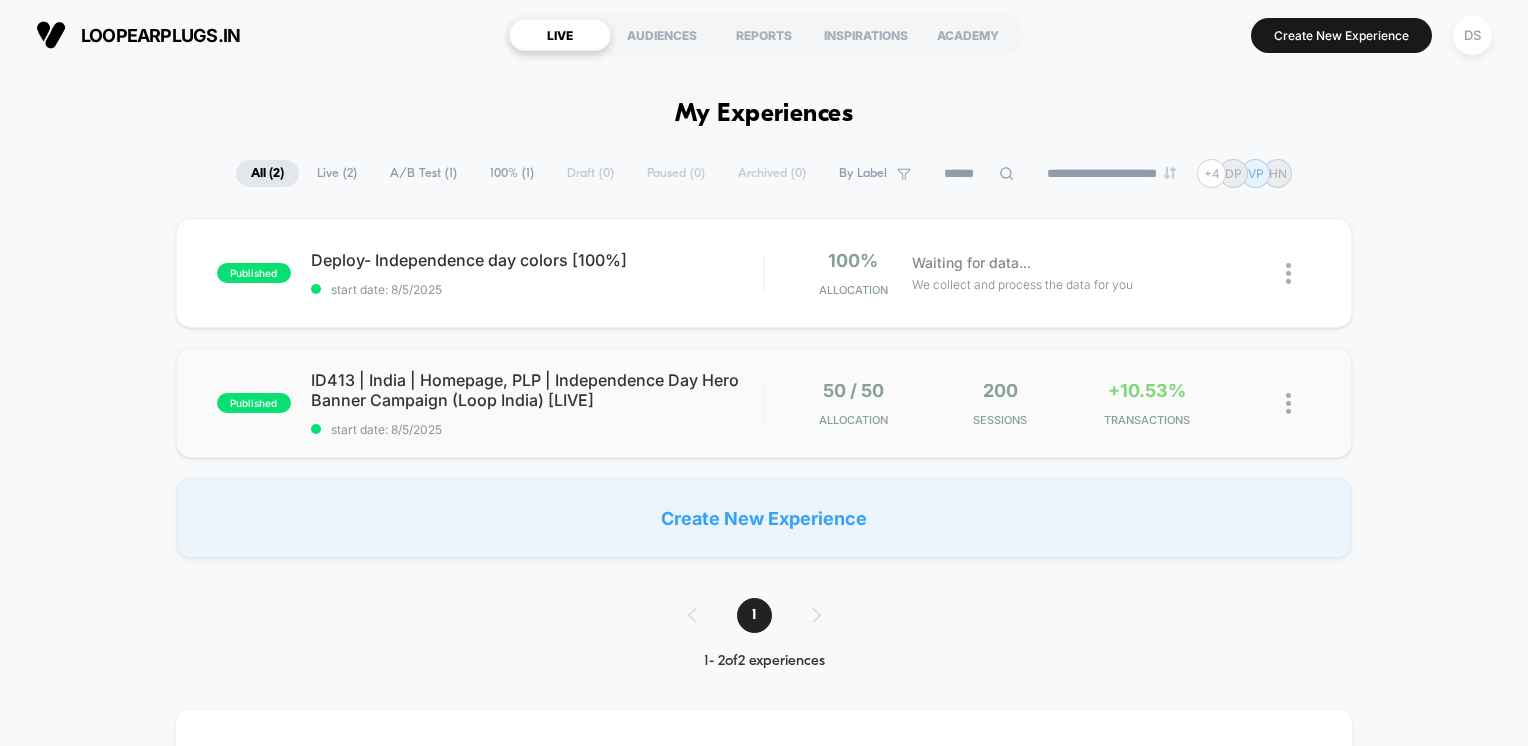scroll, scrollTop: 0, scrollLeft: 0, axis: both 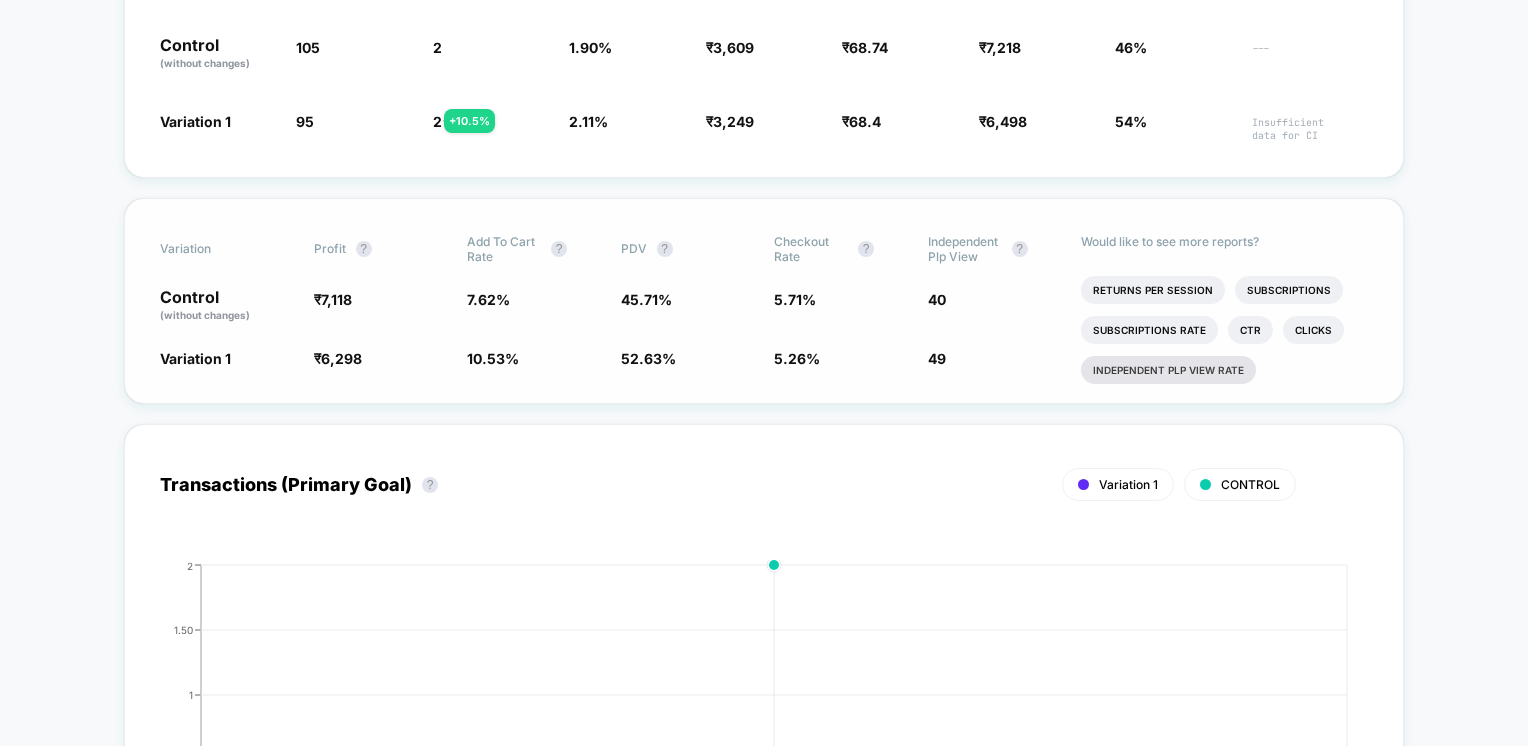 click on "Independent Plp View Rate" at bounding box center (1168, 370) 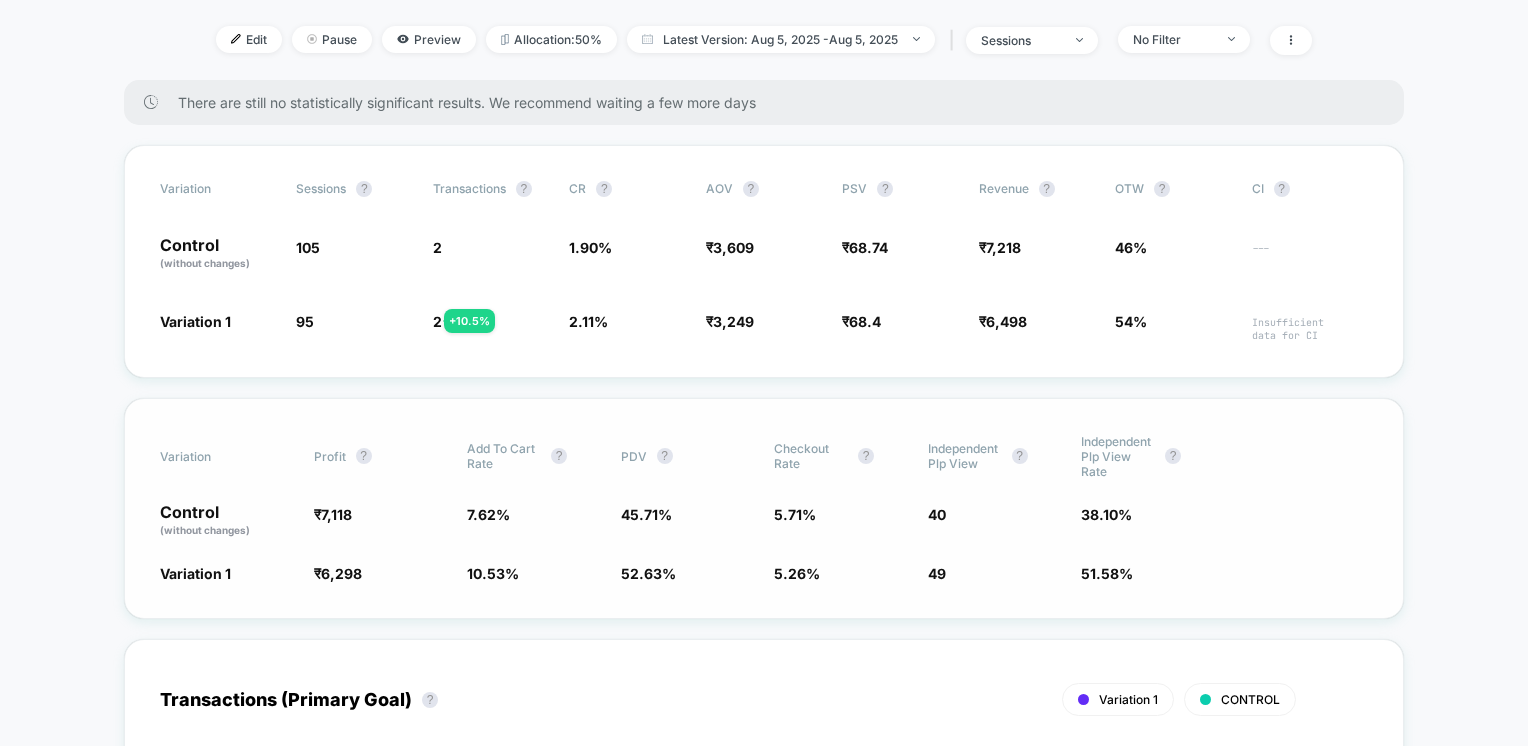 scroll, scrollTop: 0, scrollLeft: 0, axis: both 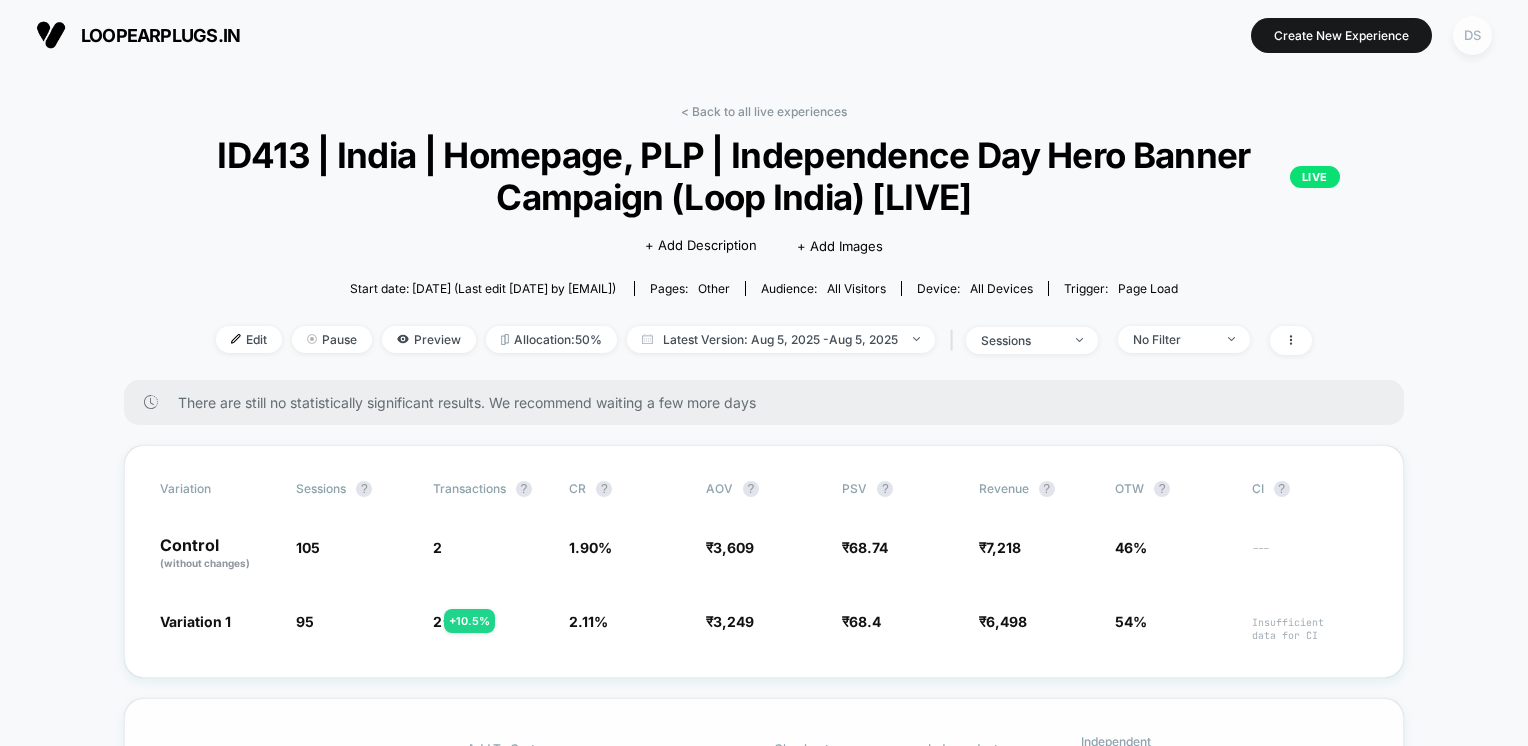 click on "DS" at bounding box center (1472, 35) 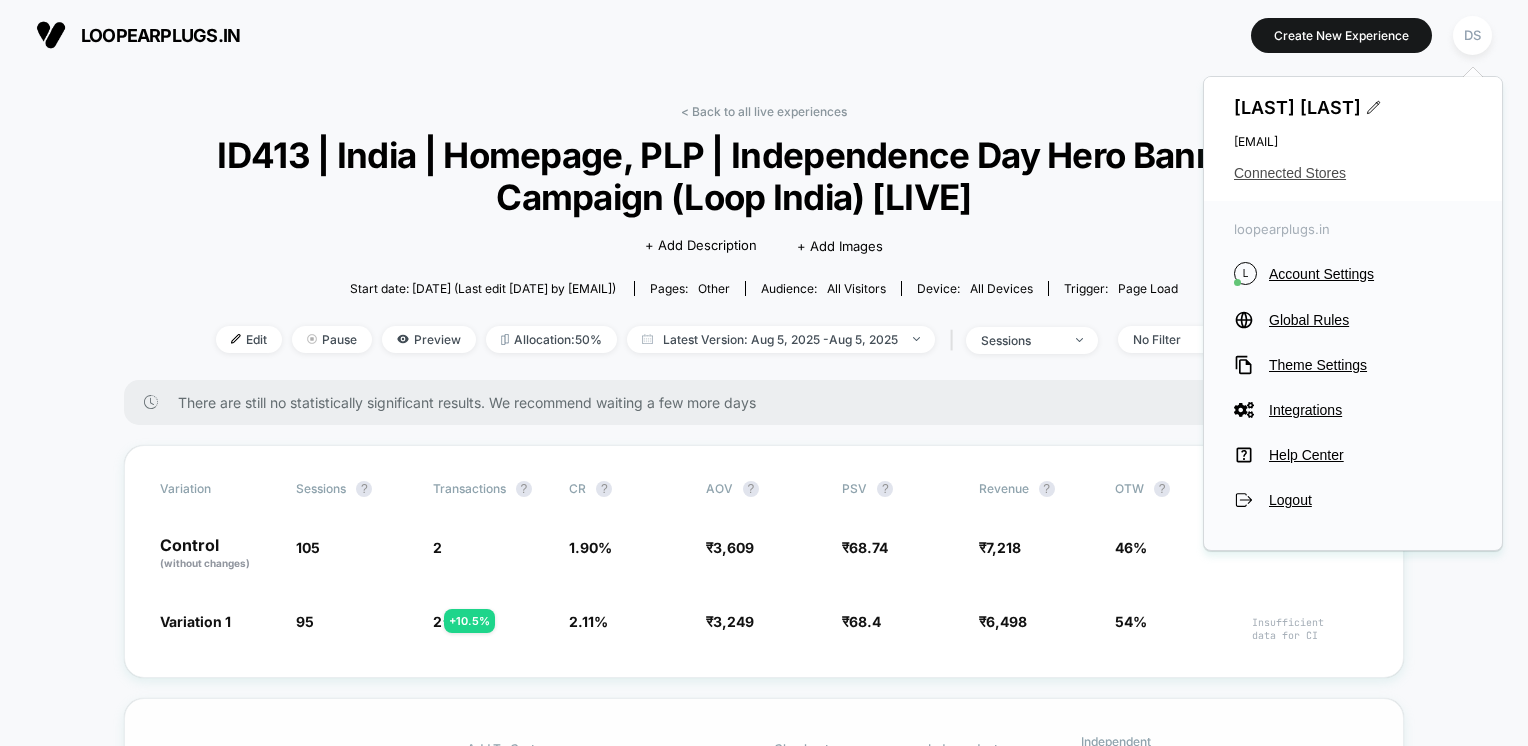 click on "Connected Stores" at bounding box center [1353, 173] 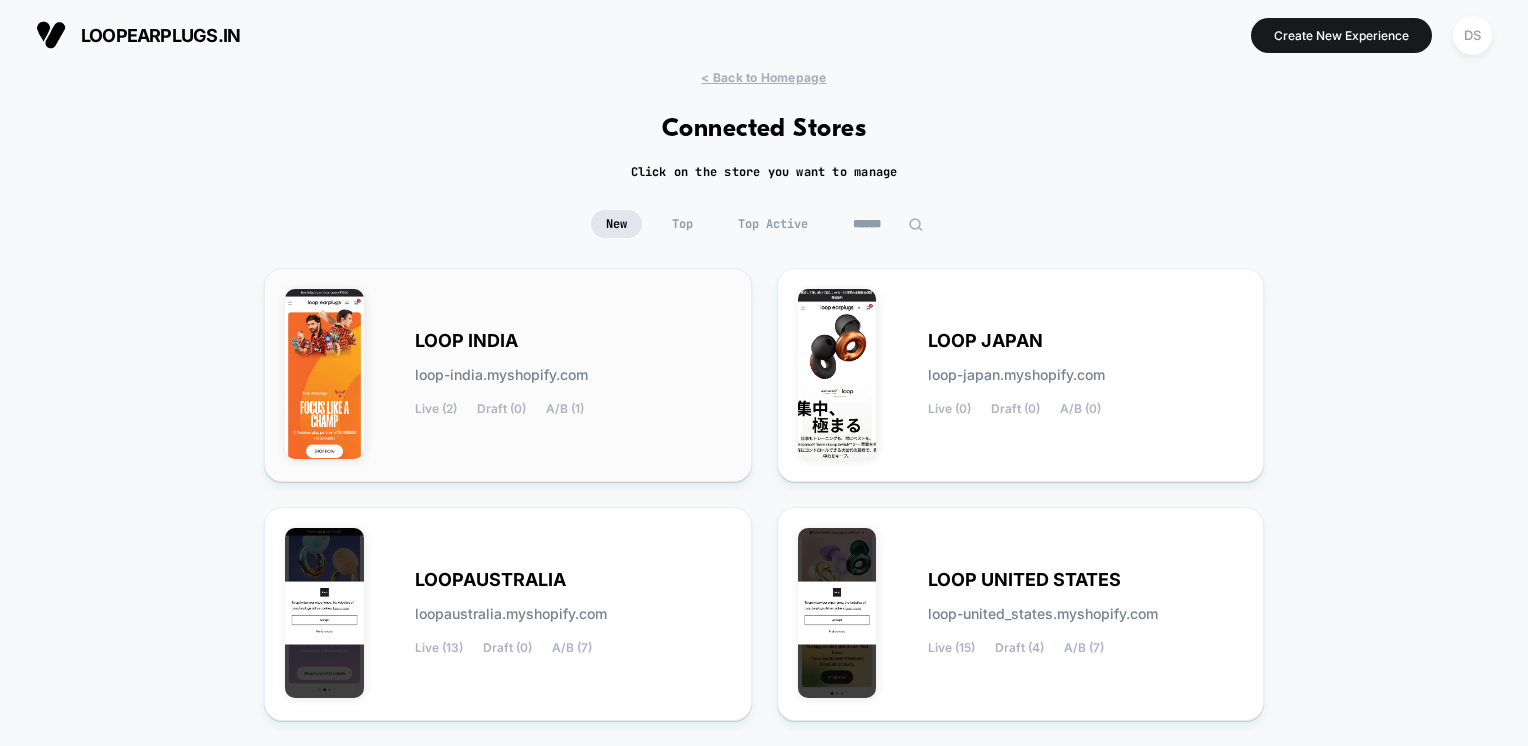 click on "LOOP INDIA loop-india.myshopify.com Live (2) Draft (0) A/B (1)" at bounding box center [573, 375] 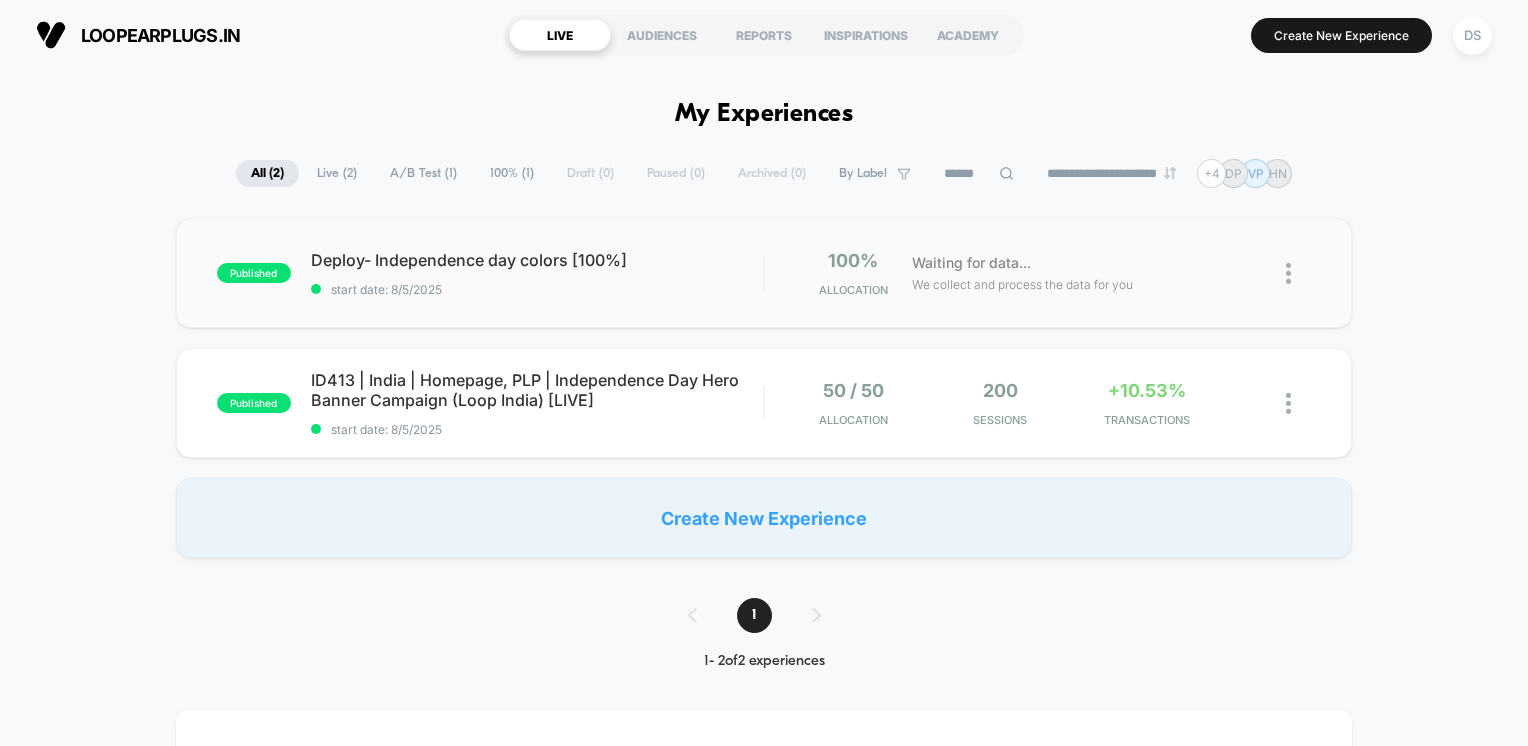 scroll, scrollTop: 0, scrollLeft: 0, axis: both 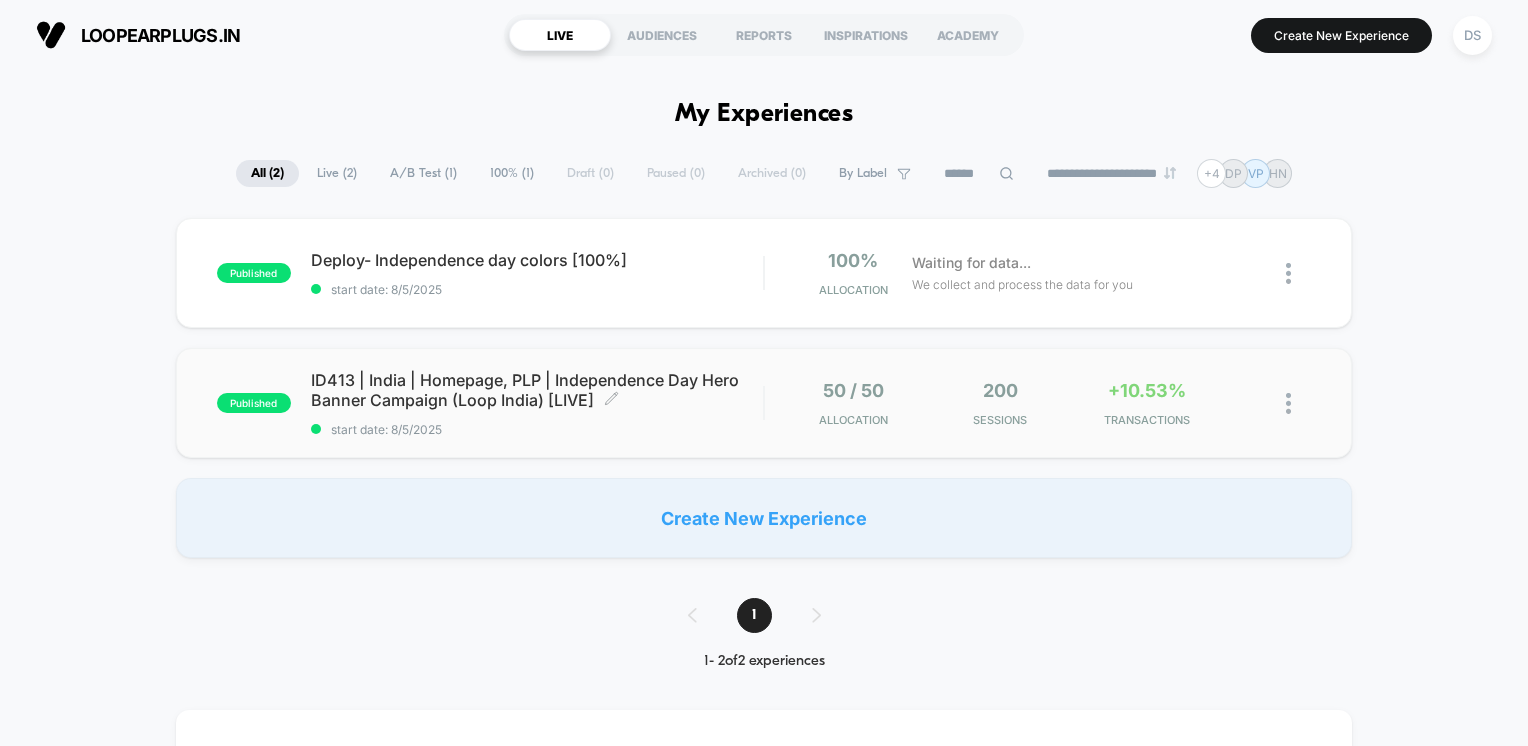 click on "ID413 | India | Homepage, PLP |  Independence Day Hero Banner Campaign (Loop India) [LIVE] Click to edit experience details" at bounding box center [537, 390] 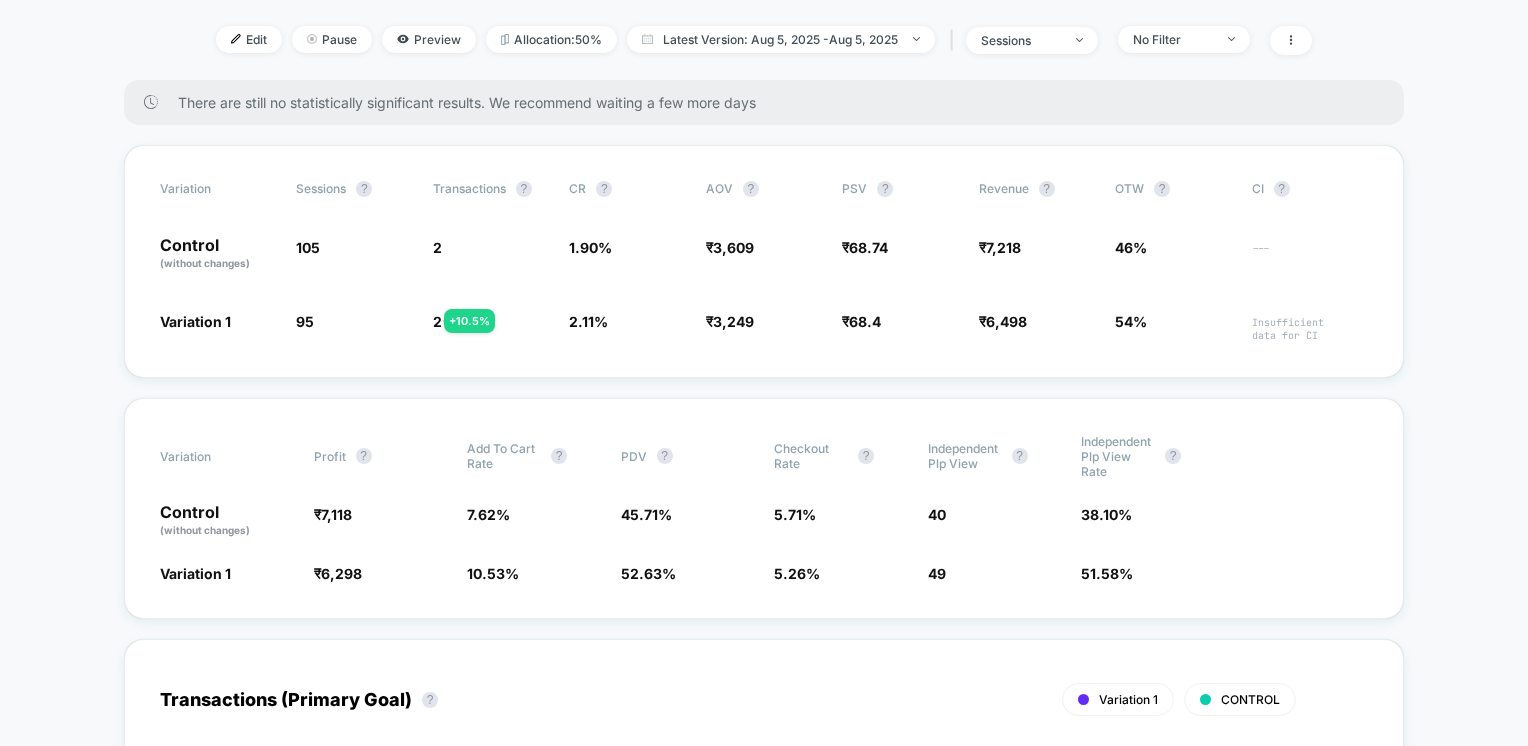 scroll, scrollTop: 500, scrollLeft: 0, axis: vertical 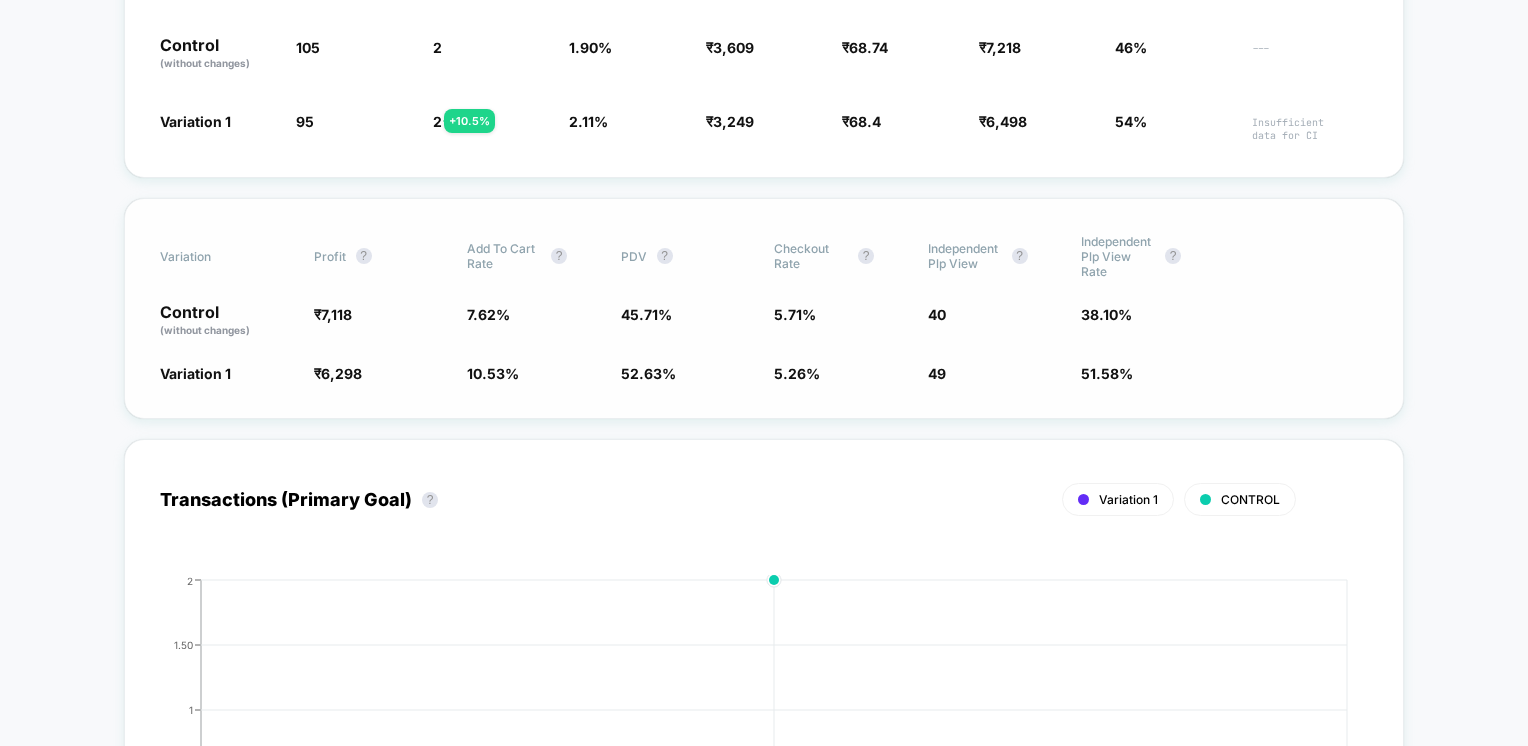 click on "51.58 % + 35.4 %" at bounding box center (1148, 373) 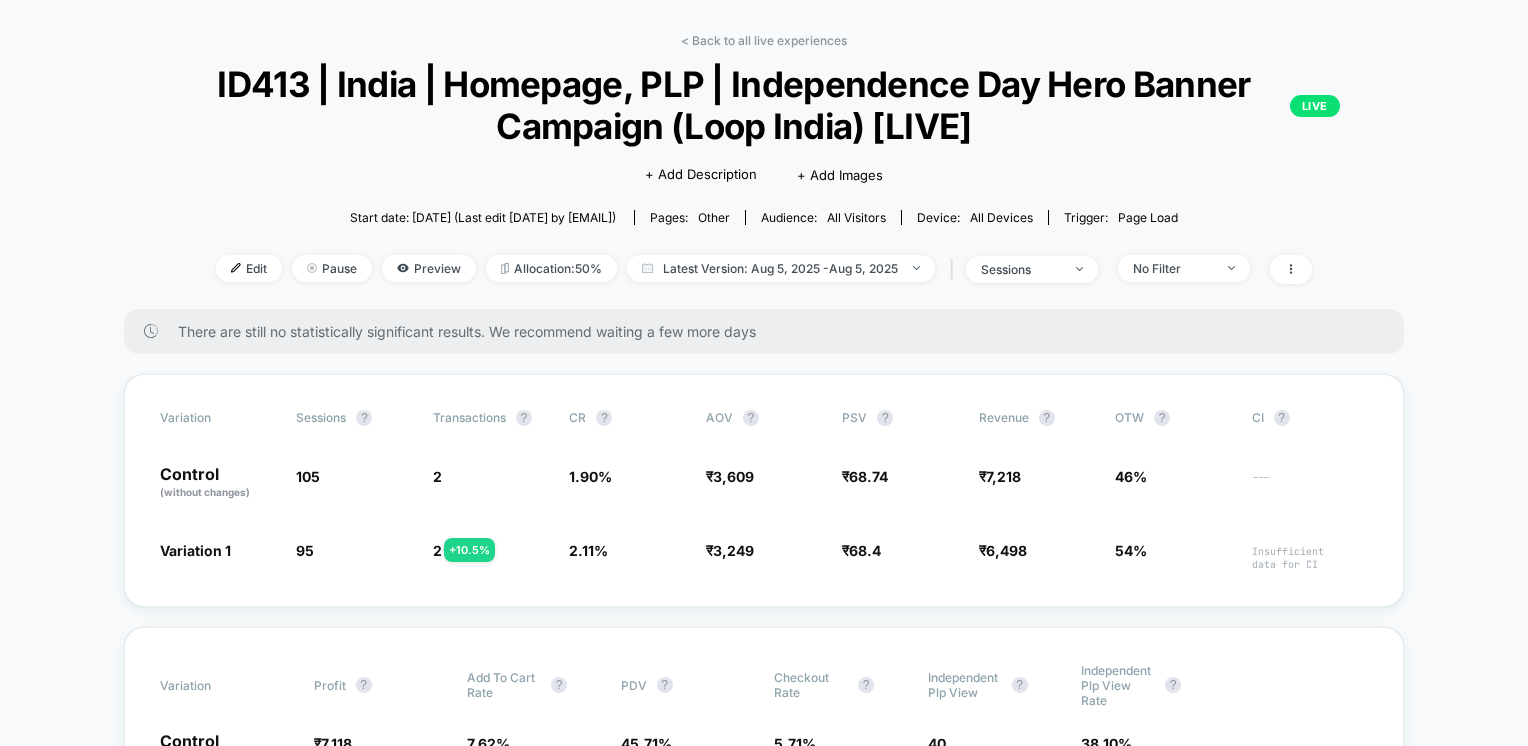 scroll, scrollTop: 0, scrollLeft: 0, axis: both 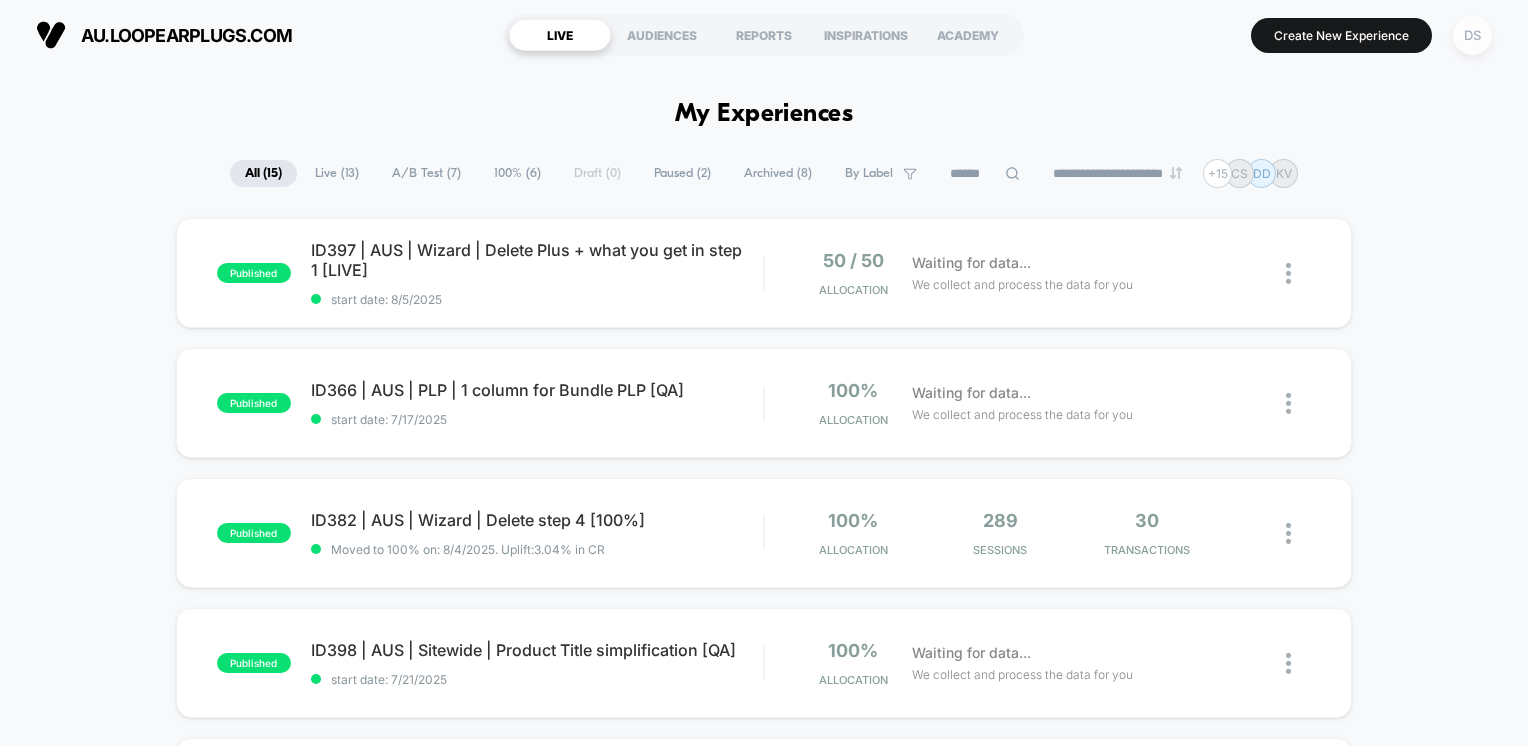 click on "DS" at bounding box center (1472, 35) 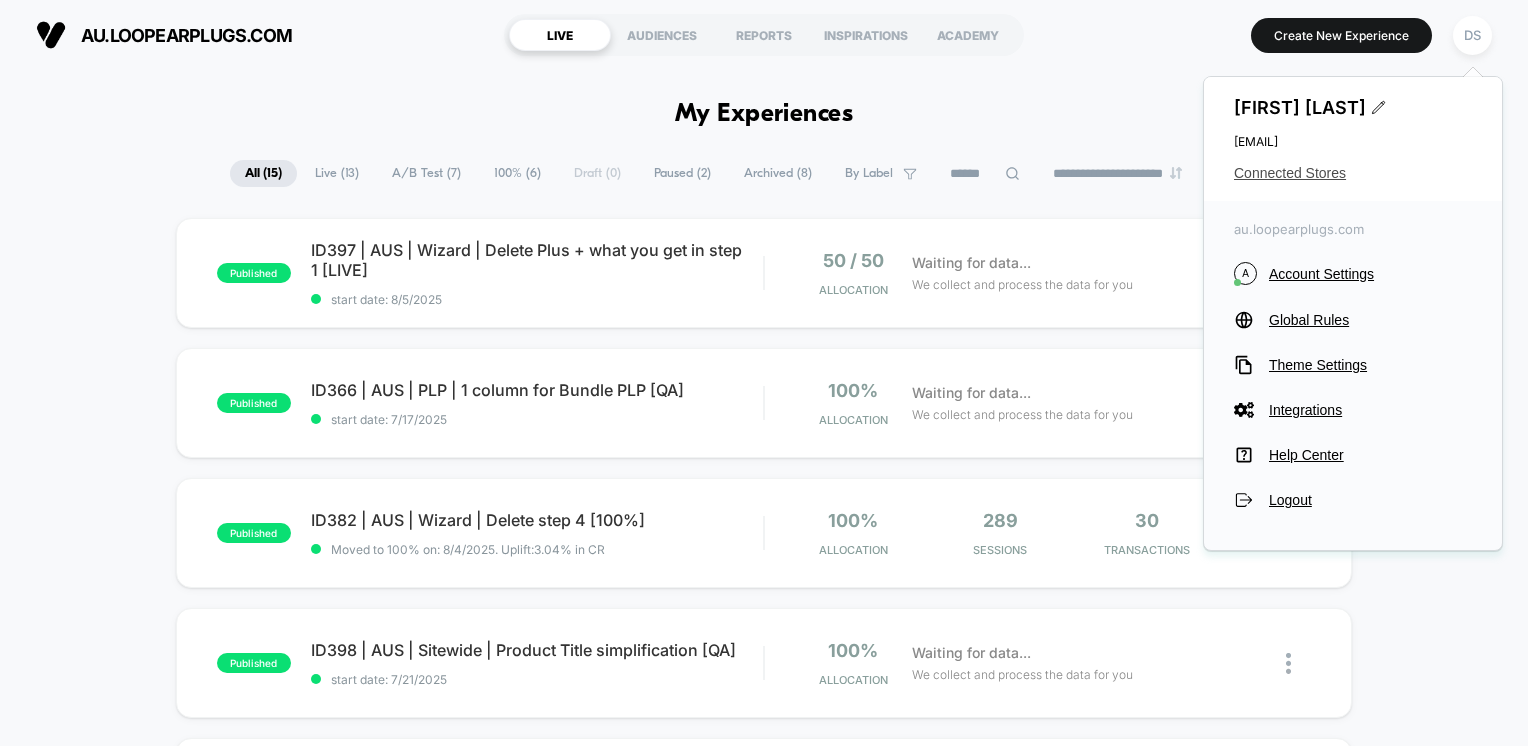 click on "Connected Stores" at bounding box center (1353, 173) 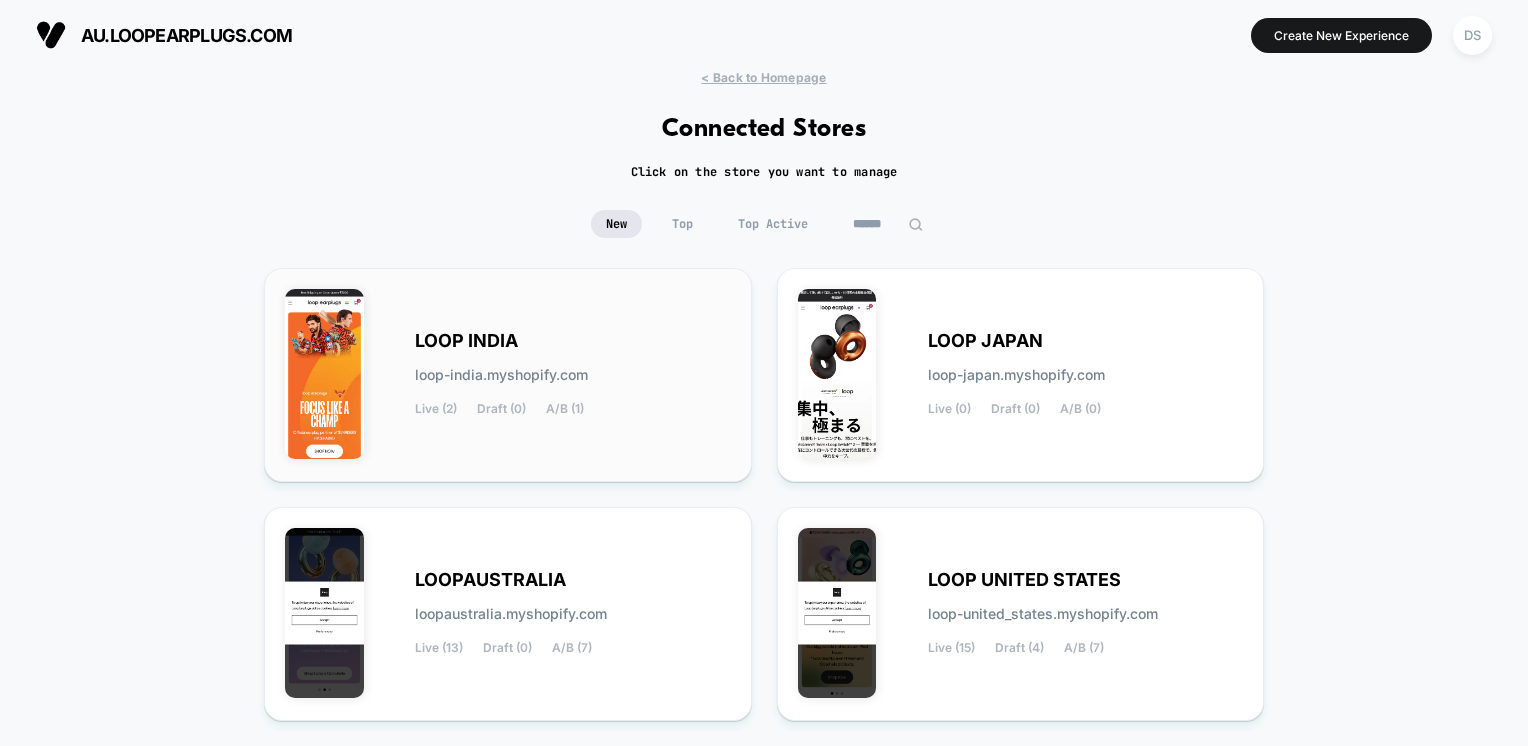click on "LOOP INDIA" at bounding box center [466, 341] 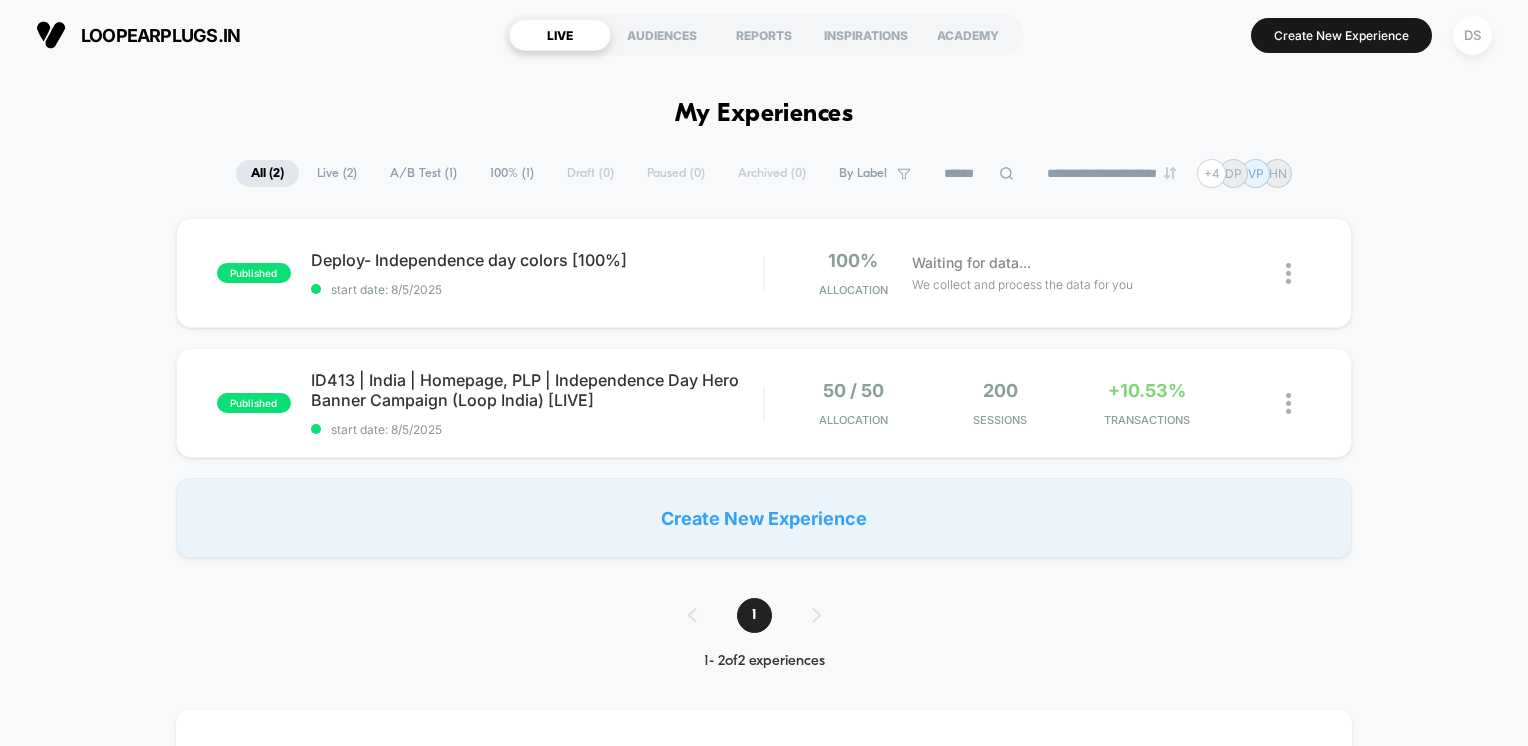 scroll, scrollTop: 0, scrollLeft: 0, axis: both 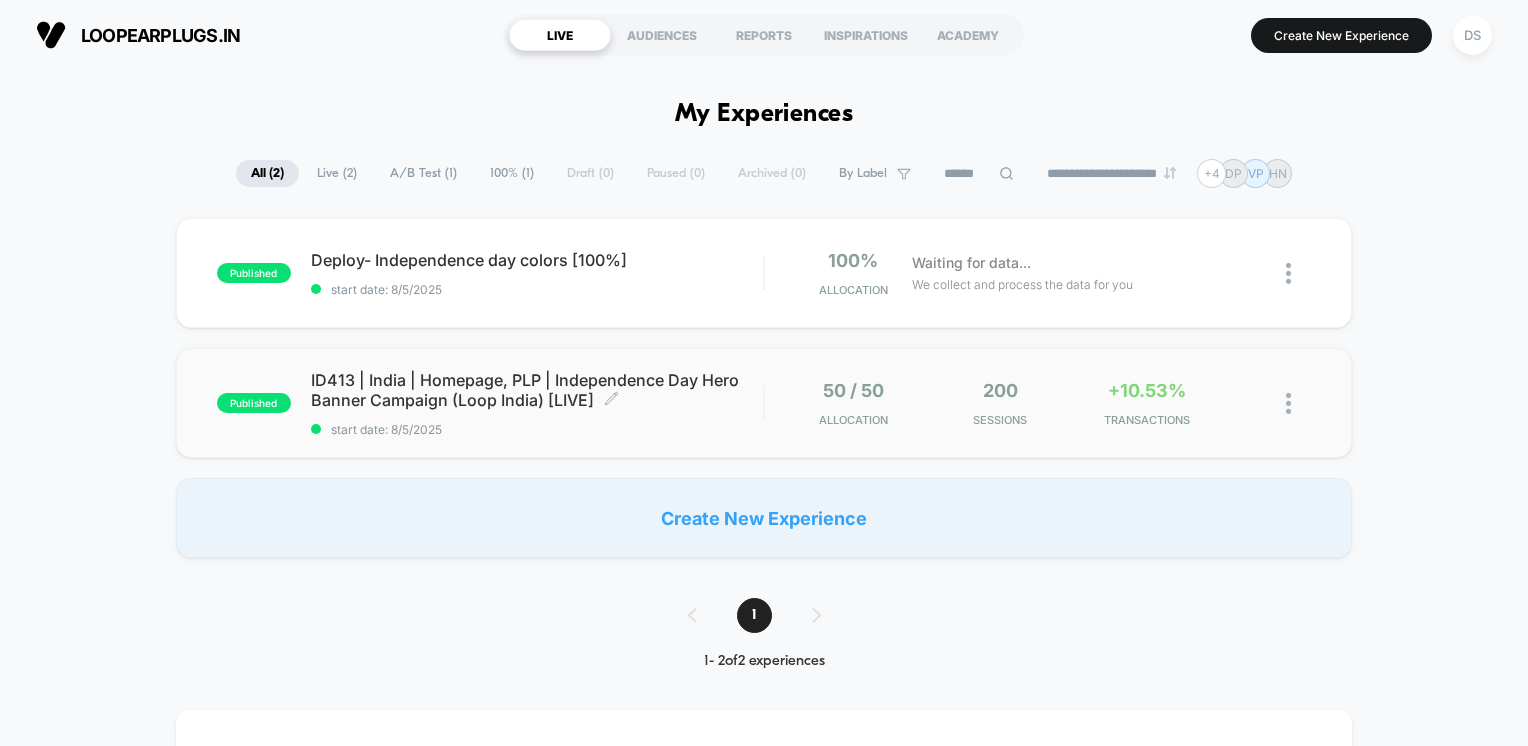 click on "ID413 | India | Homepage, PLP |  Independence Day Hero Banner Campaign (Loop India) [LIVE] Click to edit experience details" at bounding box center (537, 390) 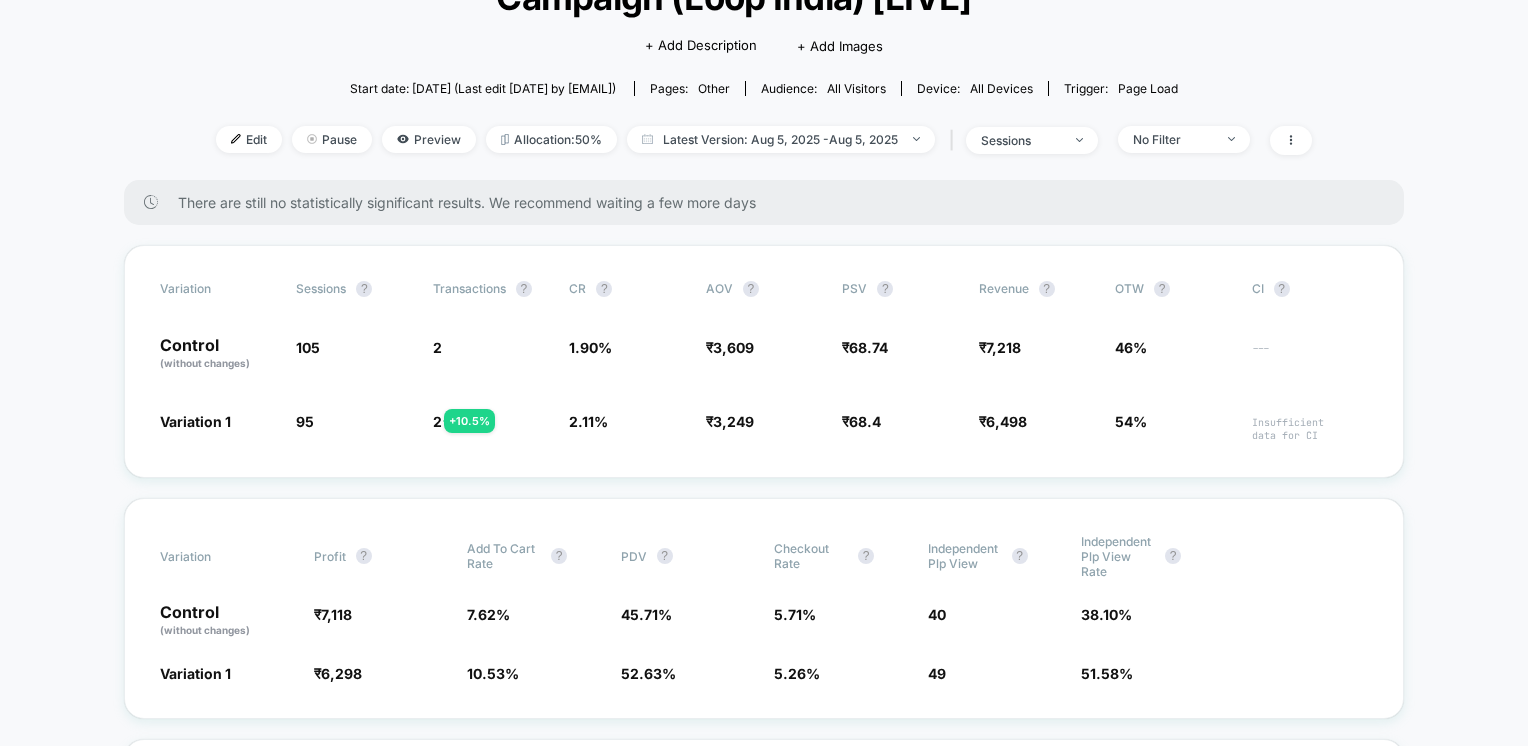 scroll, scrollTop: 0, scrollLeft: 0, axis: both 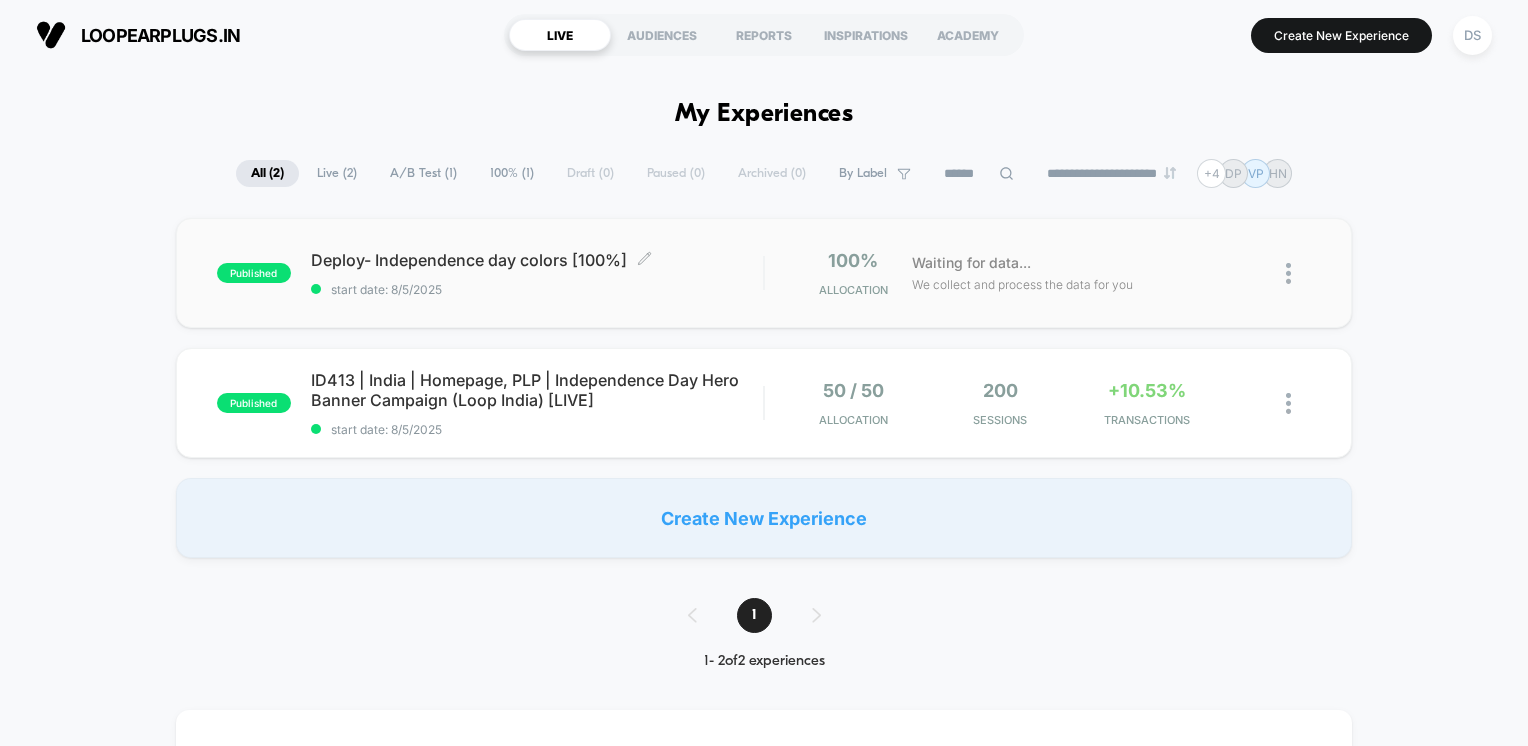 click on "Deploy- Independence day colors [100%] Click to edit experience details" at bounding box center (537, 260) 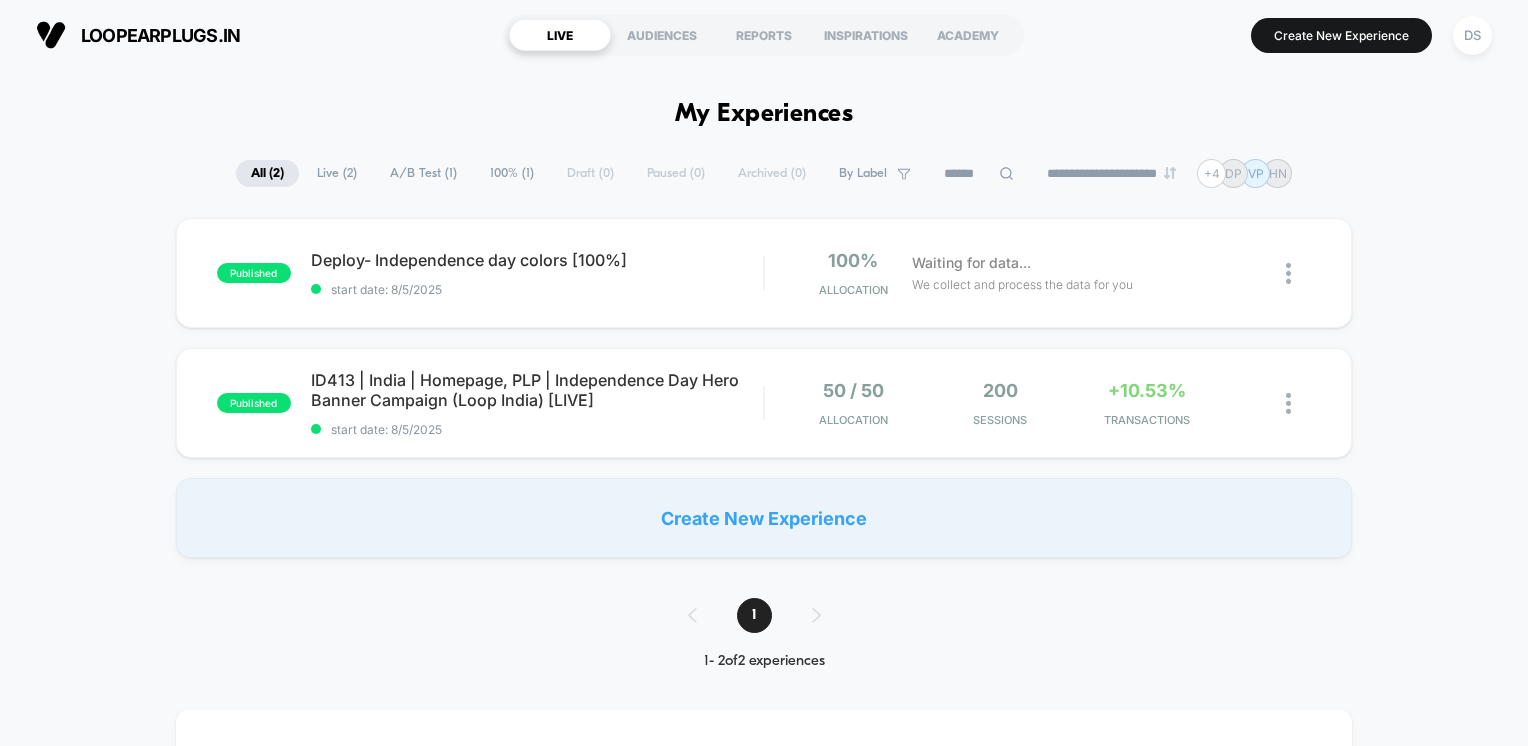 scroll, scrollTop: 0, scrollLeft: 0, axis: both 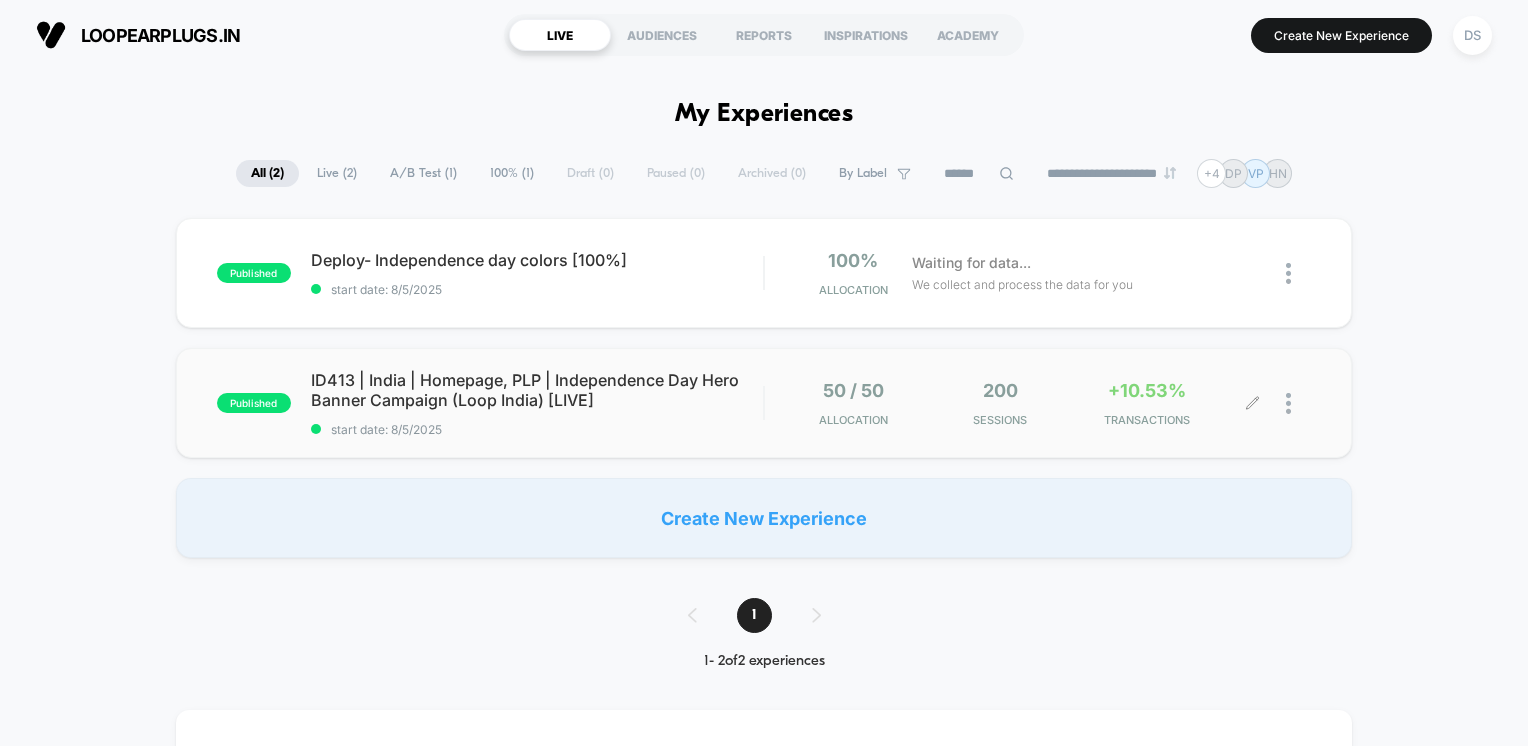 click on "+10.53% TRANSACTIONS" at bounding box center (1146, 403) 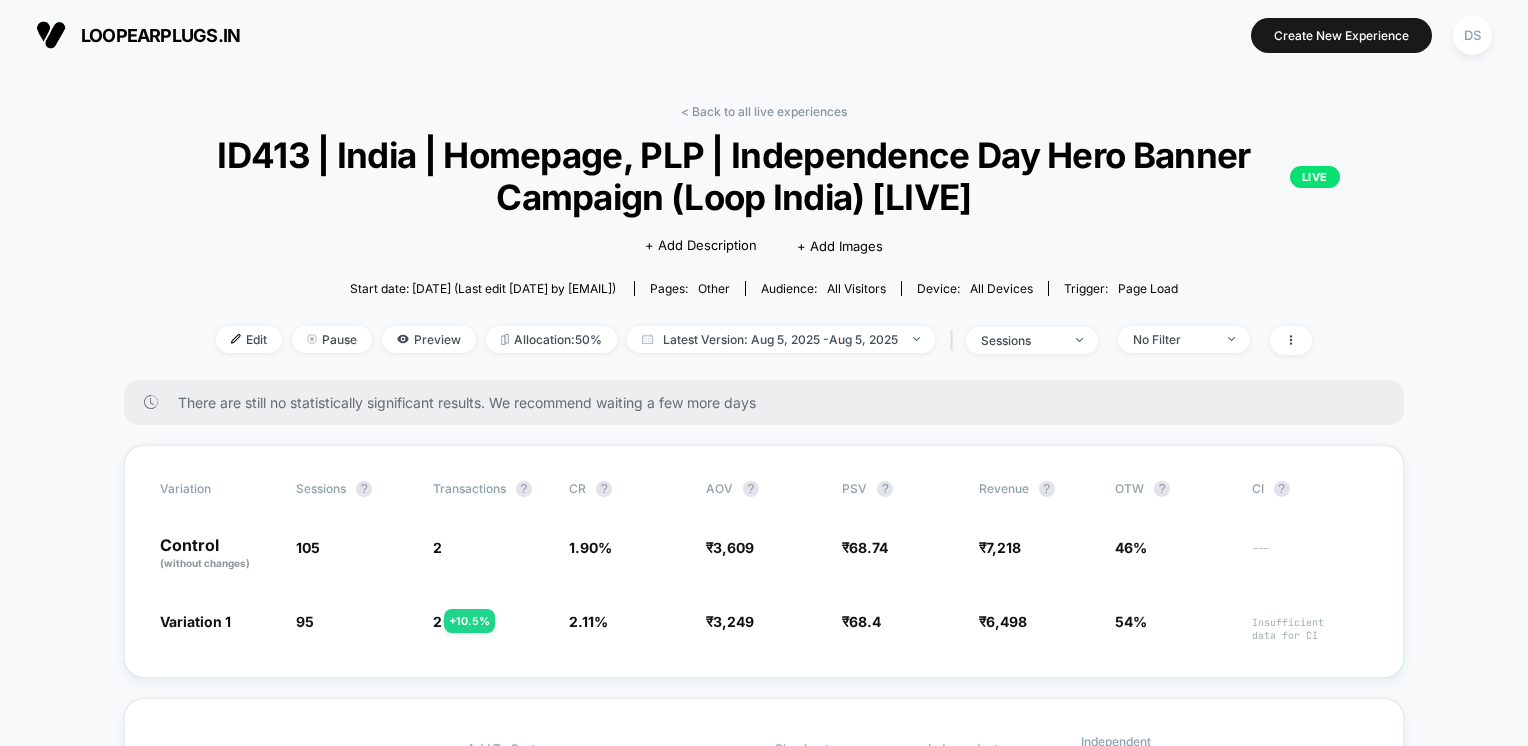 click on "< Back to all live experiences  ID413 | India | Homepage, PLP |  Independence Day Hero Banner Campaign (Loop India) [LIVE] LIVE Click to edit experience details + Add Description + Add Images Start date: 8/5/2025 (Last edit 8/5/2025 by Debanjana@echologyx.com) Pages: other Audience: All Visitors Device: all devices Trigger: Page Load Edit Pause  Preview Allocation:  50% Latest Version:     Aug 5, 2025    -    Aug 5, 2025 |   sessions   No Filter There are still no statistically significant results. We recommend waiting a few more days Variation Sessions ? Transactions ? CR ? AOV ? PSV ? Revenue ? OTW ? CI ? Control (without changes) 105 2 1.90 % ₹ 3,609 ₹ 68.74 ₹ 7,218 46% --- Variation 1 95 - 9.5 % 2 + 10.5 % 2.11 % + 10.5 % ₹ 3,249 - 10 % ₹ 68.4 - 0.50 % ₹ 6,498 - 0.50 % 54% Insufficient  data for CI Variation Profit ? Add To Cart Rate ? PDV ? Checkout Rate ? Independent Plp View ? Independent Plp View Rate ? Control (without changes) ₹ 7,118 7.62 % 45.71 % 5.71 % 40 38.10 % Variation 1 ₹ -" at bounding box center [764, 3803] 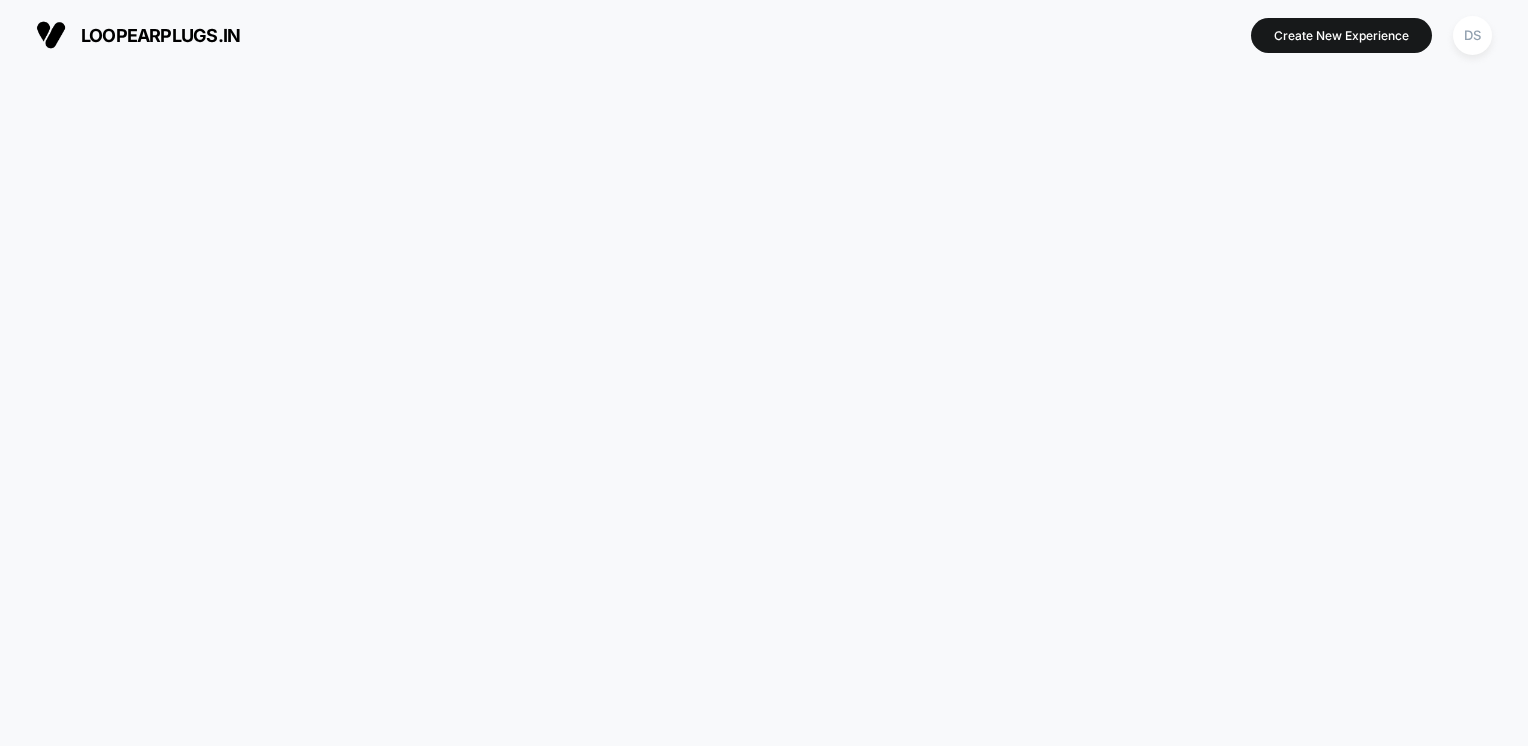 scroll, scrollTop: 0, scrollLeft: 0, axis: both 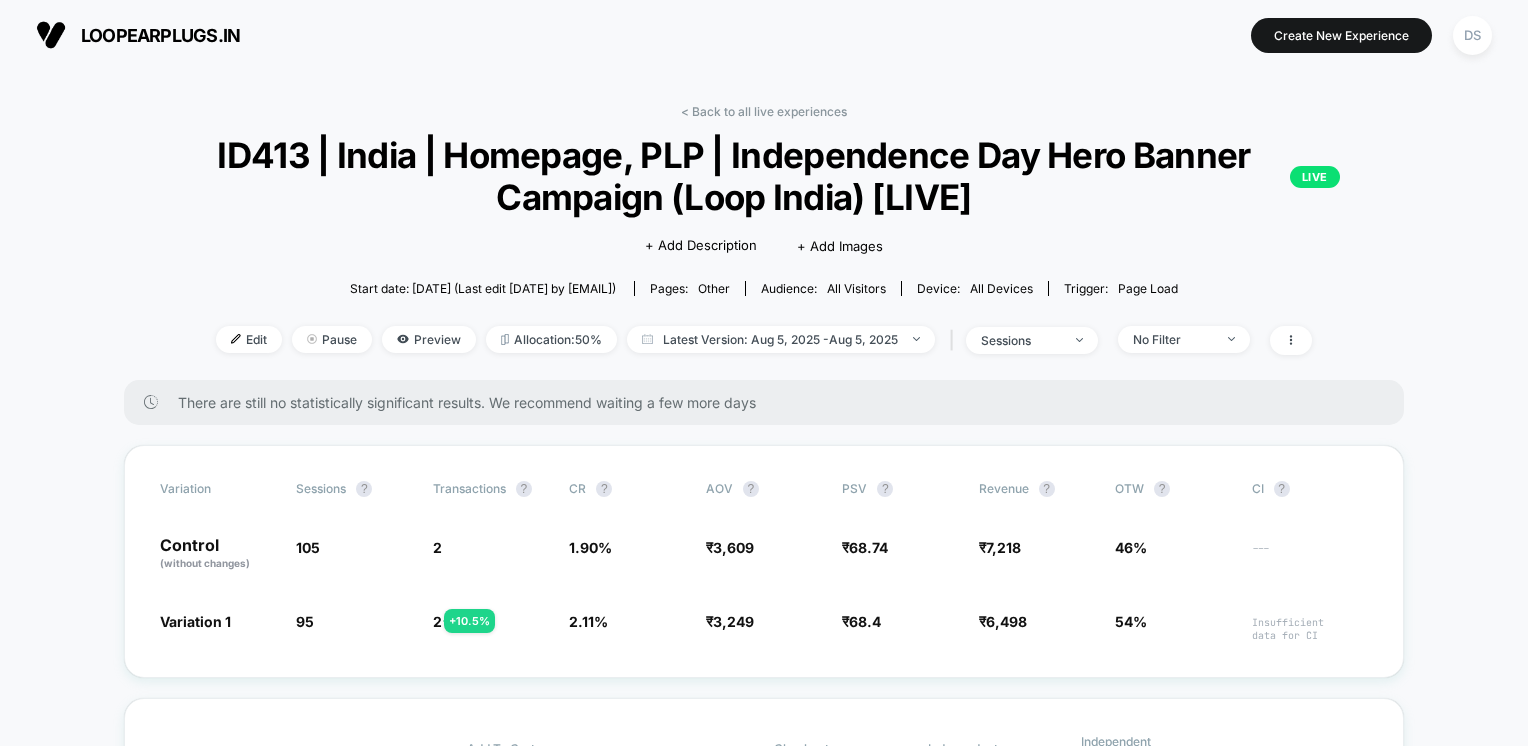 click on "< Back to all live experiences  ID413 | India | Homepage, PLP |  Independence Day Hero Banner Campaign (Loop India) [LIVE] LIVE Click to edit experience details + Add Description + Add Images Start date: 8/5/2025 (Last edit 8/5/2025 by Debanjana@echologyx.com) Pages: other Audience: All Visitors Device: all devices Trigger: Page Load Edit Pause  Preview Allocation:  50% Latest Version:     Aug 5, 2025    -    Aug 5, 2025 |   sessions   No Filter" at bounding box center (764, 242) 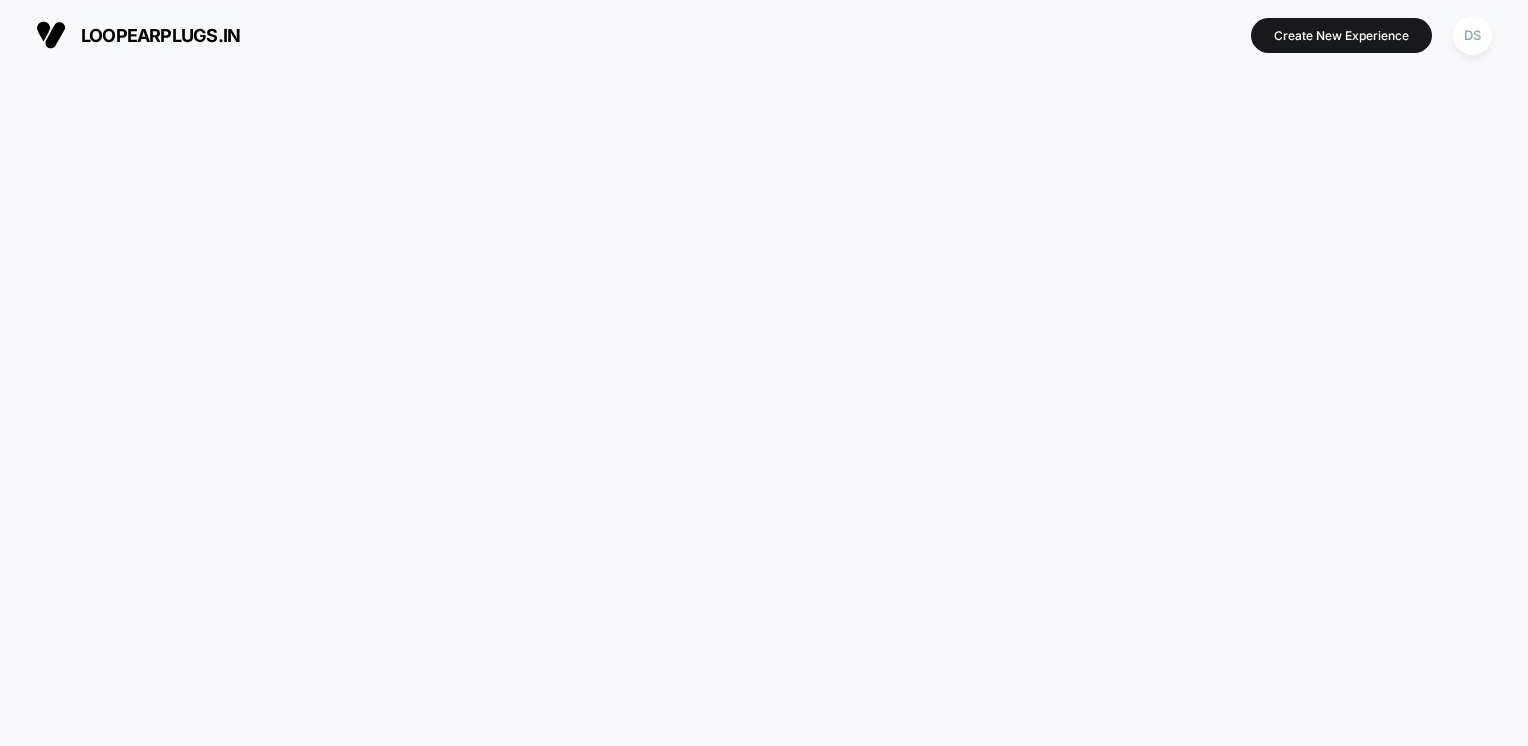 scroll, scrollTop: 0, scrollLeft: 0, axis: both 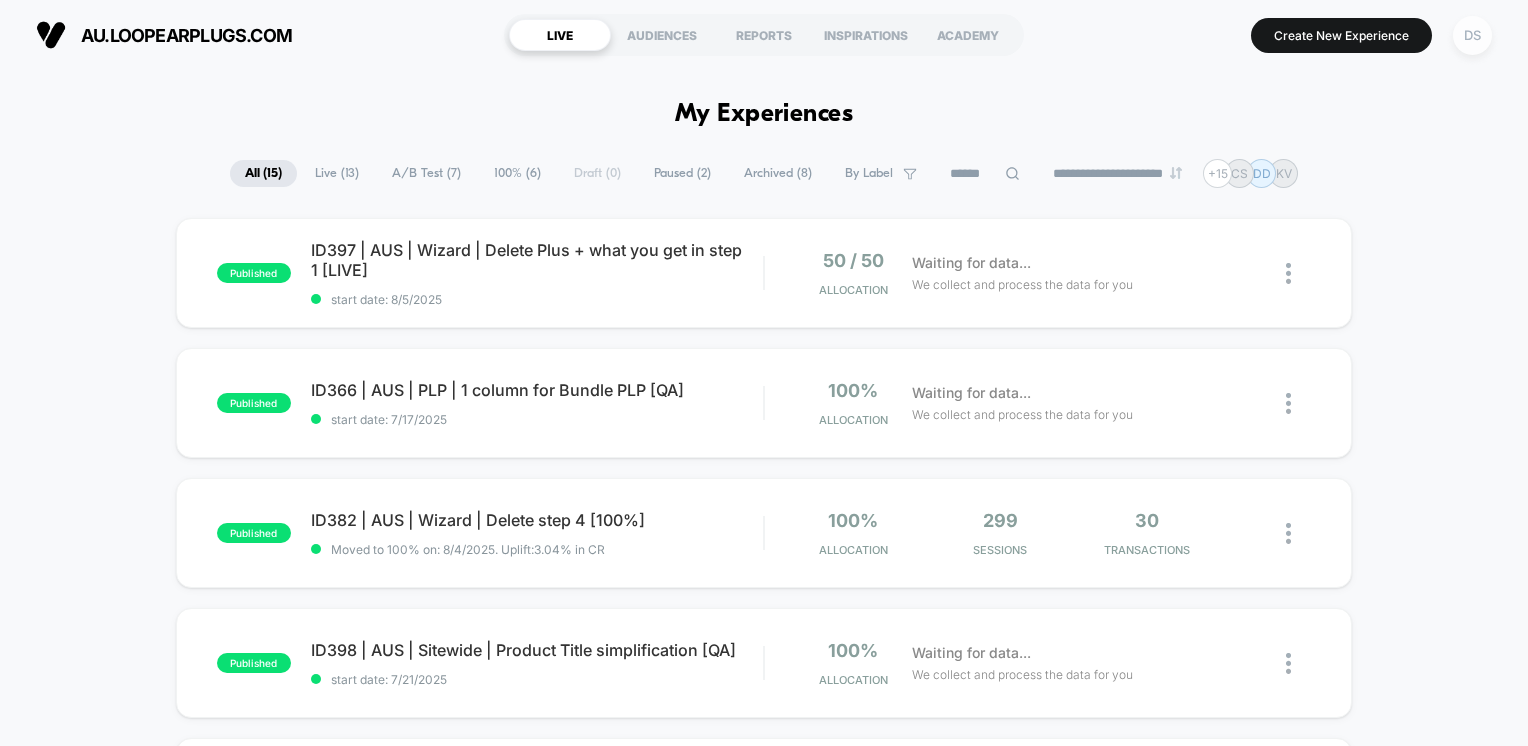 drag, startPoint x: 1496, startPoint y: 34, endPoint x: 1470, endPoint y: 33, distance: 26.019224 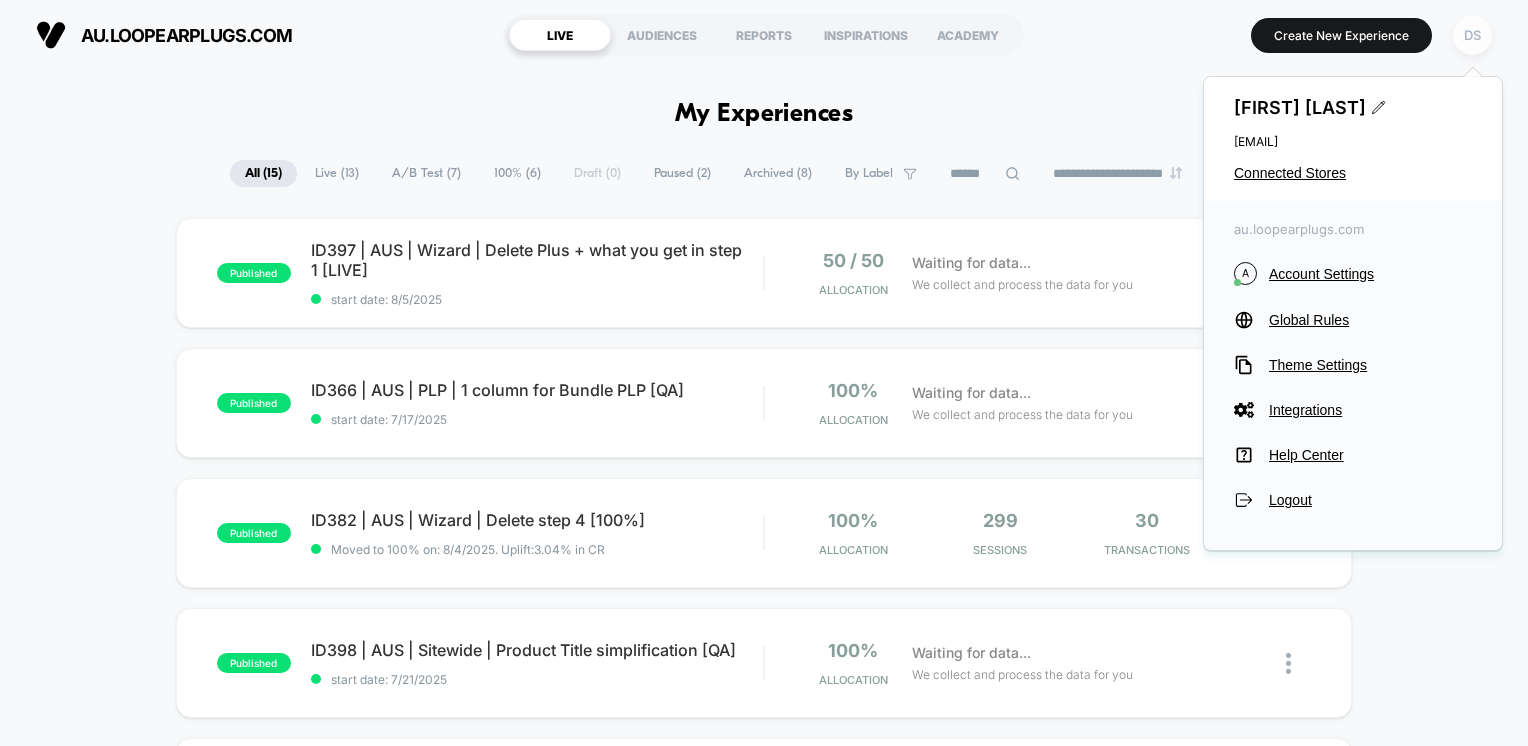 click on "DS" at bounding box center [1472, 35] 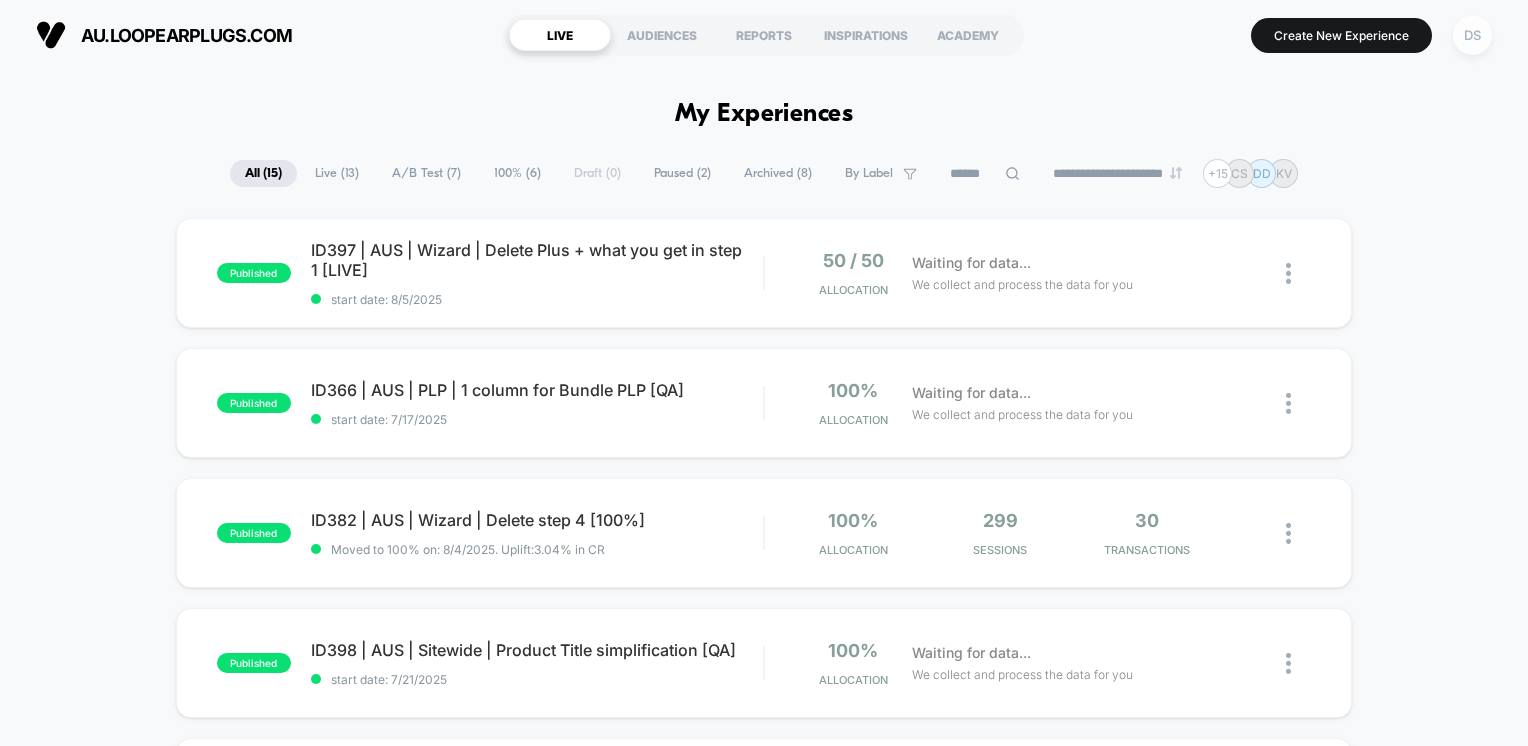 click on "DS" at bounding box center (1472, 35) 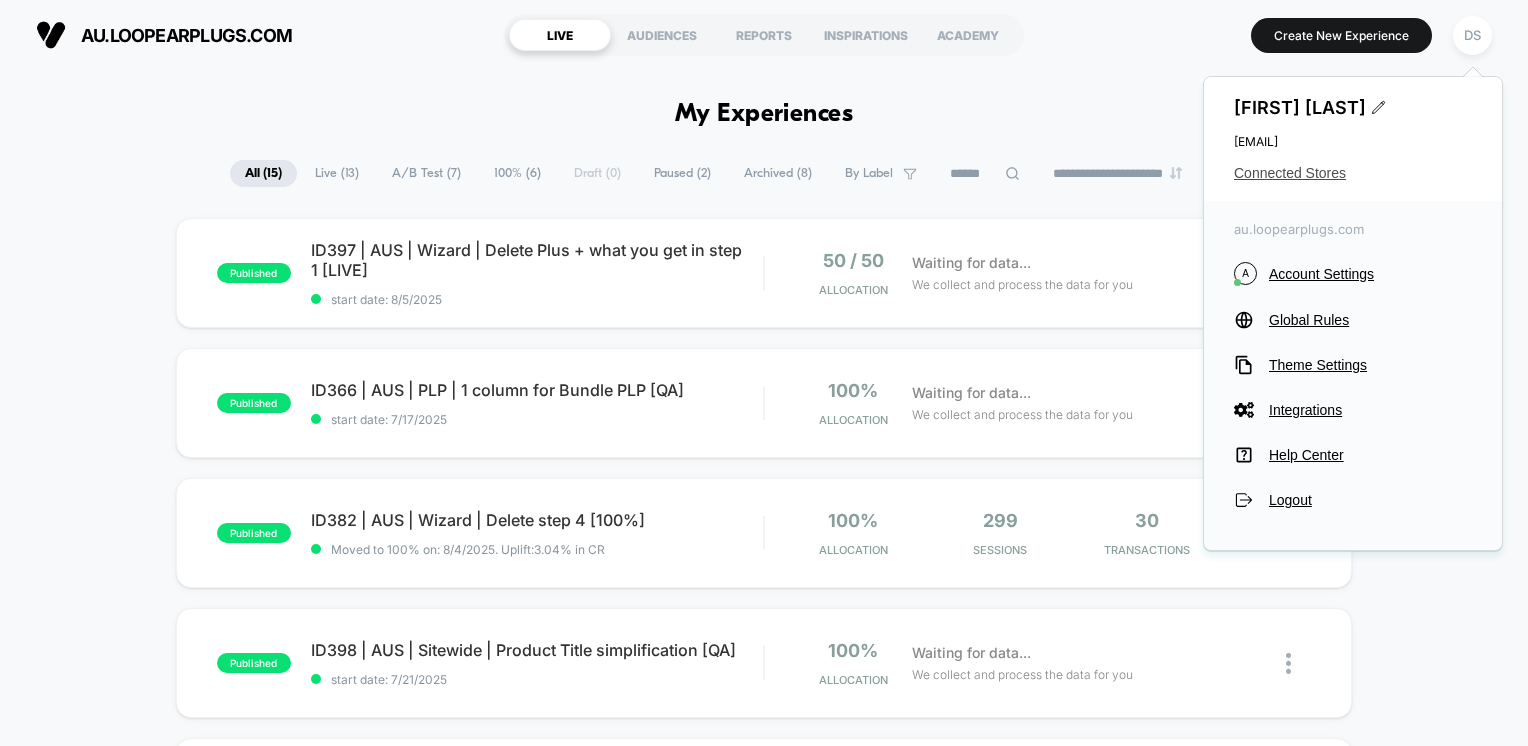 click on "Connected Stores" at bounding box center [1353, 173] 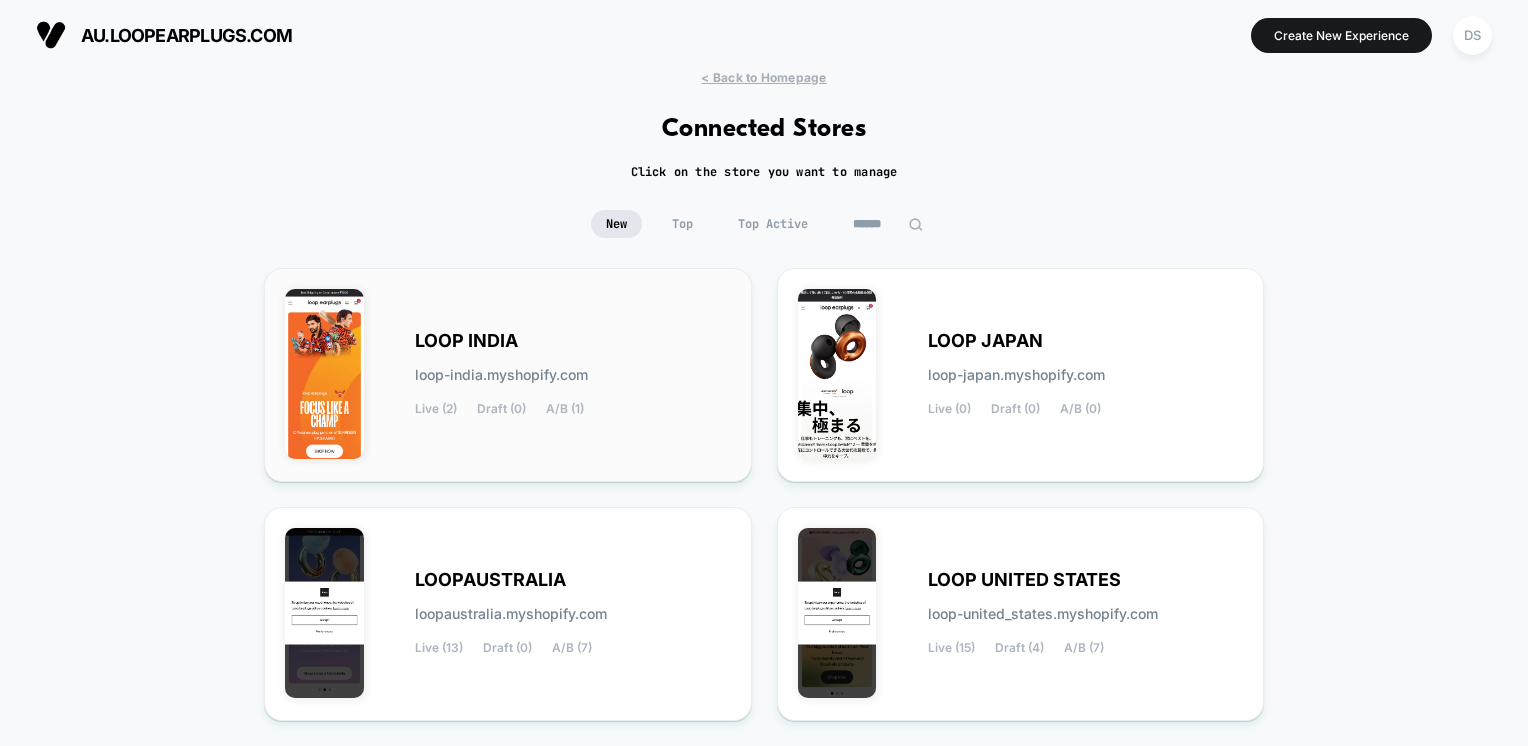 click on "LOOP INDIA loop-india.myshopify.com Live (2) Draft (0) A/B (1)" at bounding box center [508, 375] 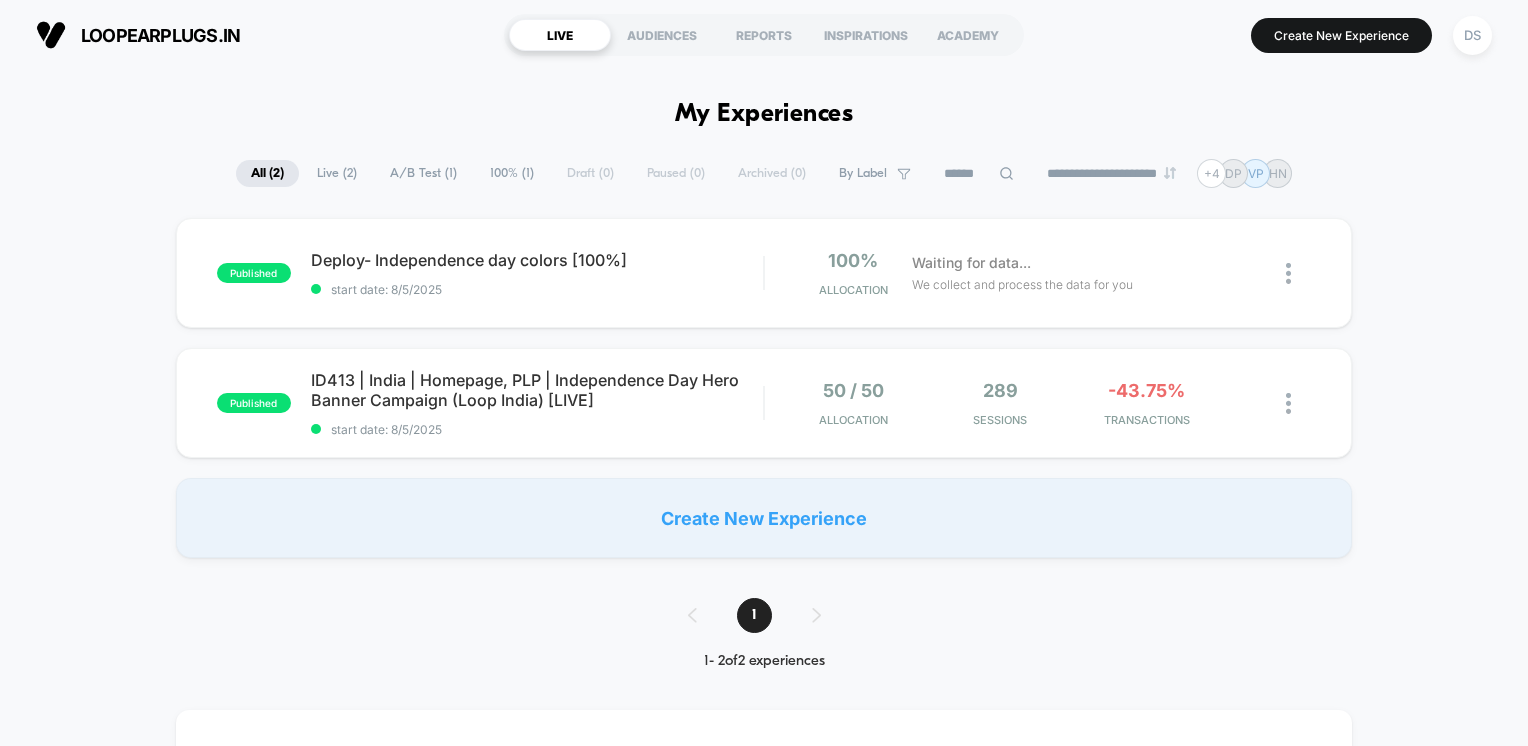 scroll, scrollTop: 0, scrollLeft: 0, axis: both 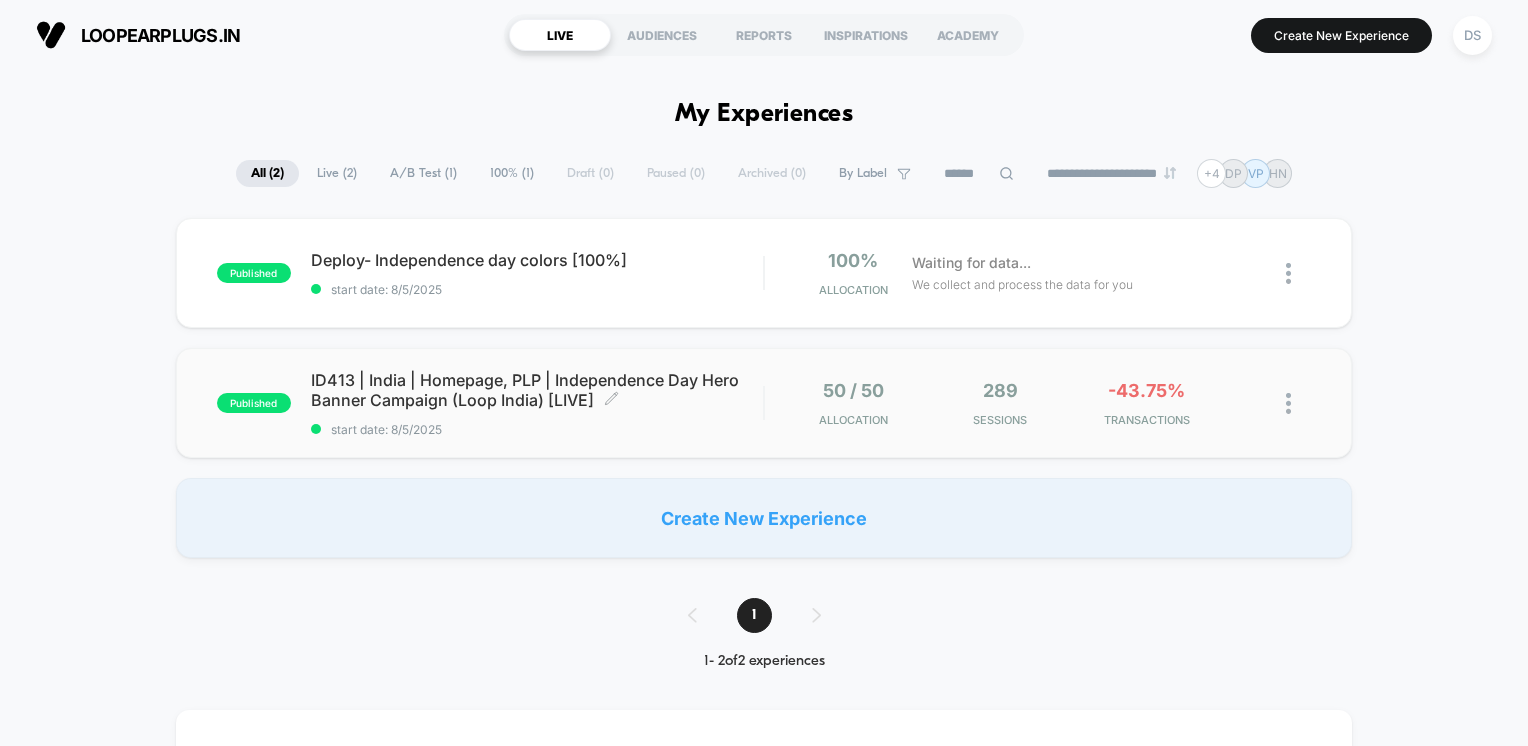 click on "start date: 8/5/2025" at bounding box center (537, 429) 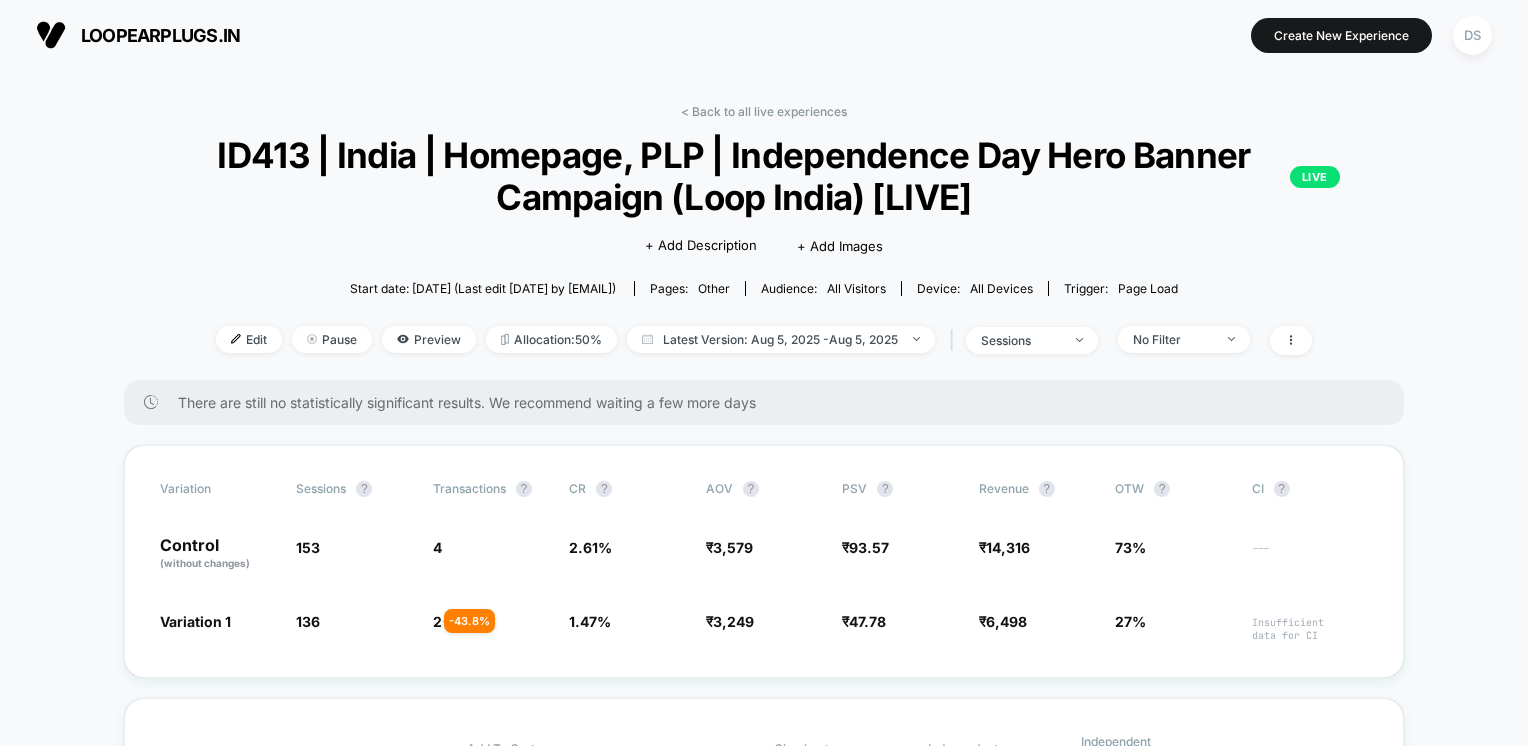 click on "< Back to all live experiences  ID413 | India | Homepage, PLP |  Independence Day Hero Banner Campaign (Loop India) [LIVE] LIVE Click to edit experience details + Add Description + Add Images Start date: 8/5/2025 (Last edit 8/5/2025 by Debanjana@echologyx.com) Pages: other Audience: All Visitors Device: all devices Trigger: Page Load Edit Pause  Preview Allocation:  50% Latest Version:     Aug 5, 2025    -    Aug 5, 2025 |   sessions   No Filter There are still no statistically significant results. We recommend waiting a few more days Variation Sessions ? Transactions ? CR ? AOV ? PSV ? Revenue ? OTW ? CI ? Control (without changes) 153 4 2.61 % ₹ 3,579 ₹ 93.57 ₹ 14,316 73% --- Variation 1 136 - 11.1 % 2 - 43.8 % 1.47 % - 43.8 % ₹ 3,249 - 9.2 % ₹ 47.78 - 48.9 % ₹ 6,498 - 48.9 % 27% Insufficient  data for CI Variation Profit ? Add To Cart Rate ? PDV ? Checkout Rate ? Independent Plp View ? Independent Plp View Rate ? Control (without changes) ₹ 13,916 8.50 % 42.48 % 5.88 % 60 39.22 % Variation 1" at bounding box center (764, 3803) 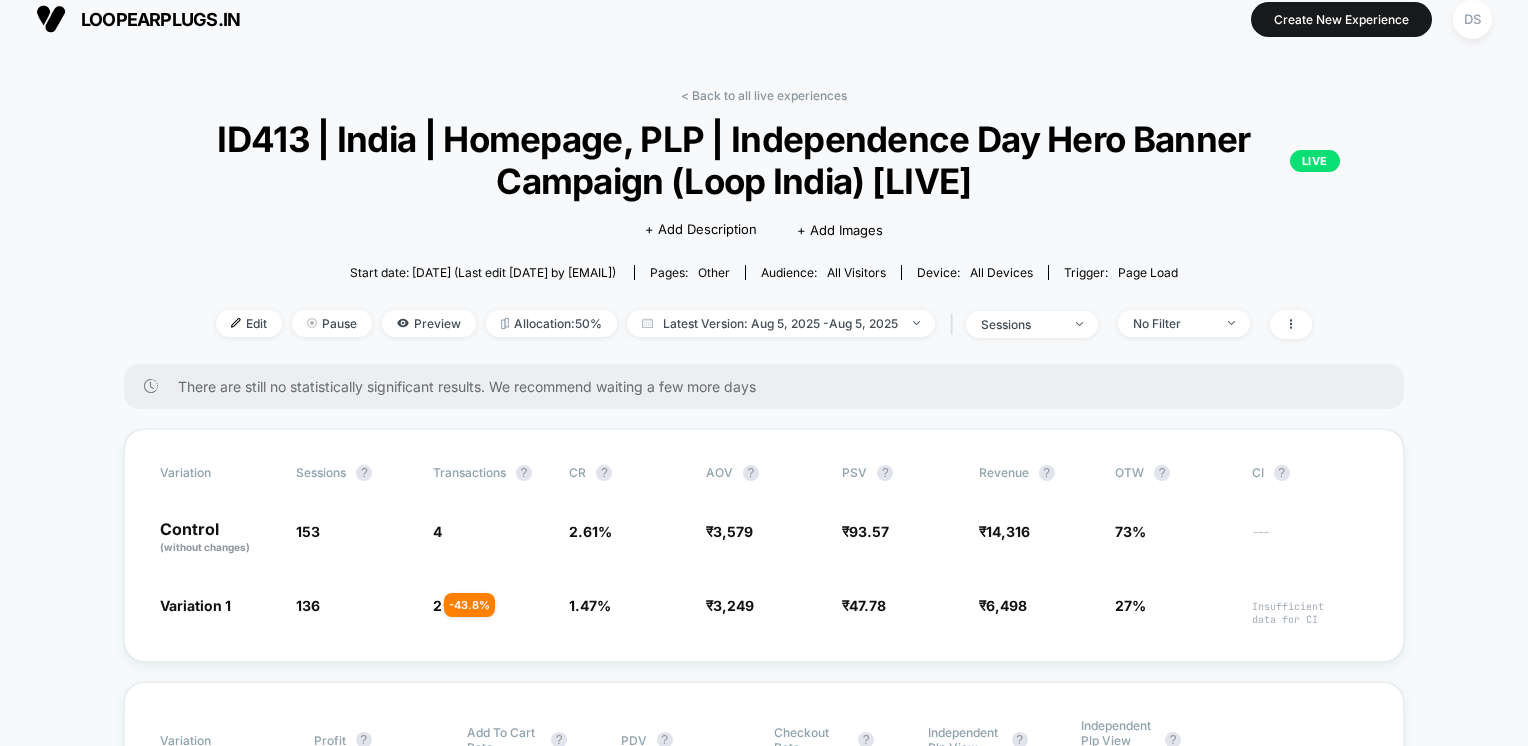 scroll, scrollTop: 0, scrollLeft: 0, axis: both 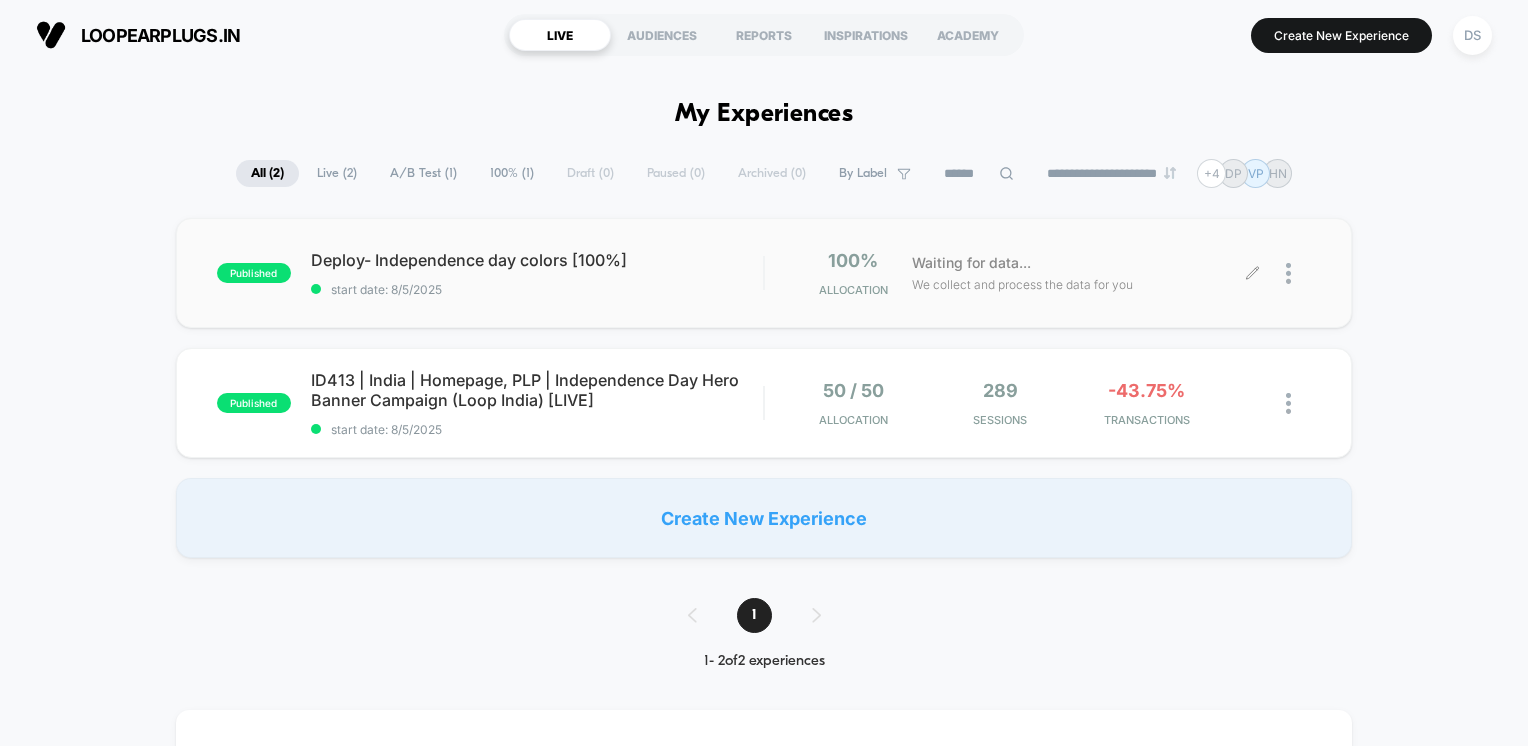 click on "100% Allocation Waiting for data... We collect and process the data for you" at bounding box center (1038, 273) 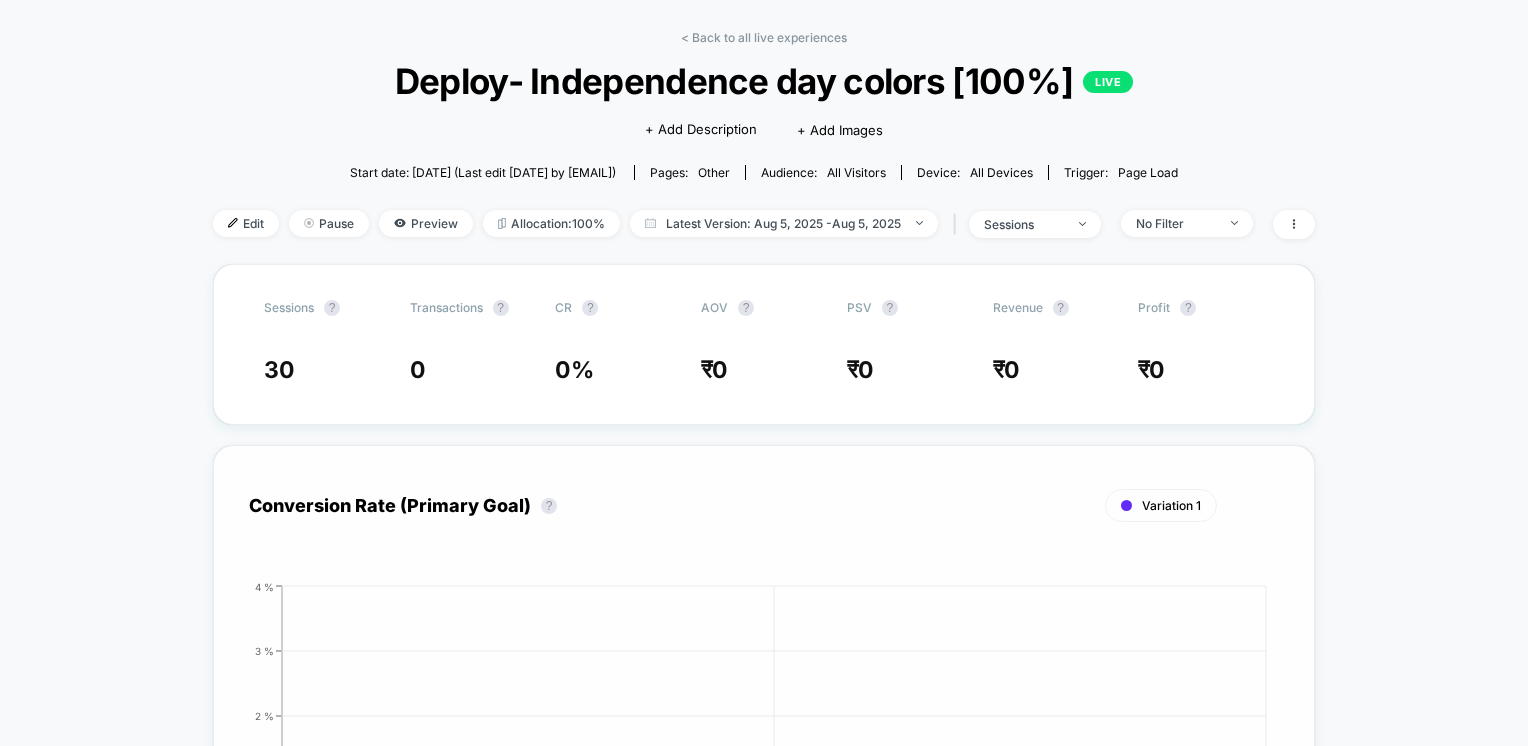 scroll, scrollTop: 0, scrollLeft: 0, axis: both 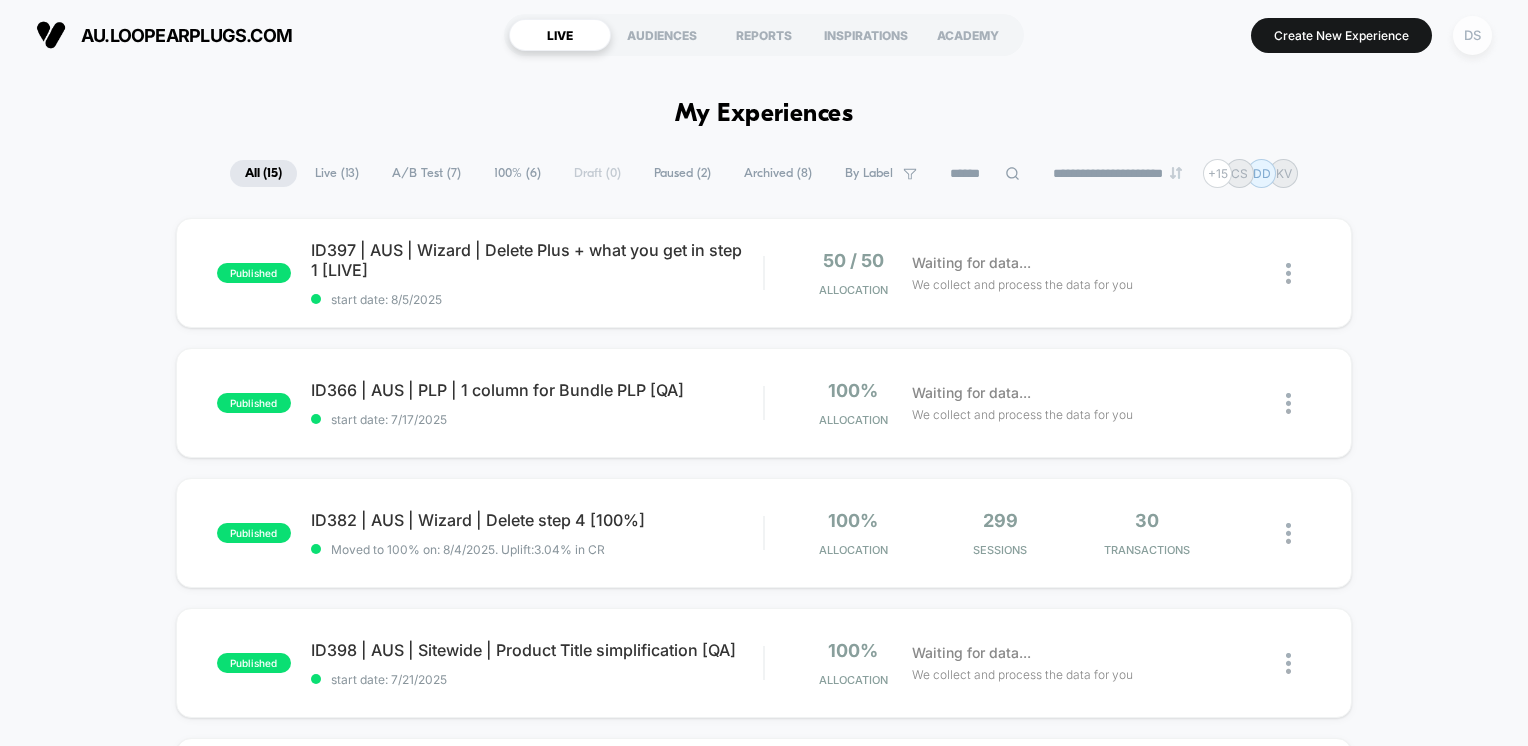 click on "DS" at bounding box center [1472, 35] 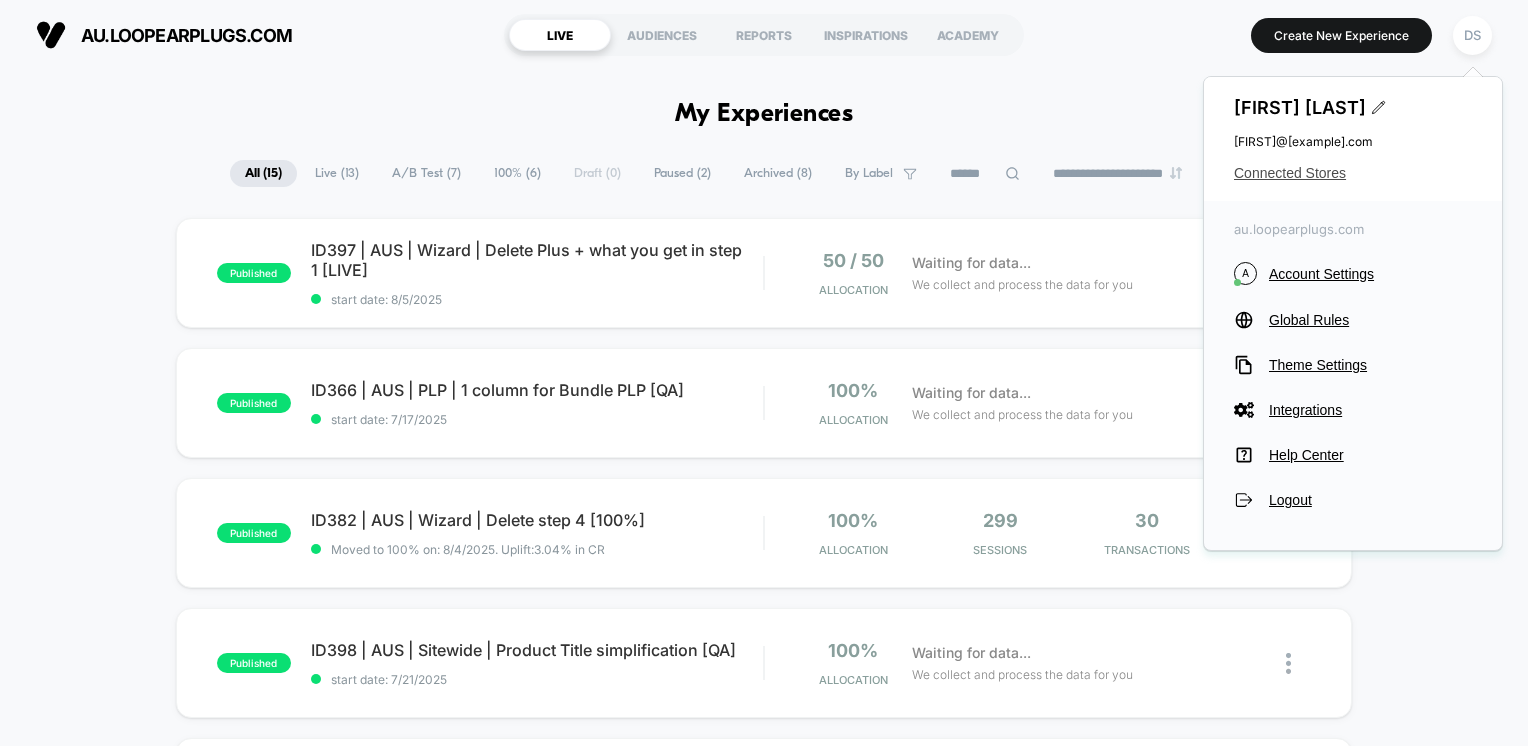 click on "Connected Stores" at bounding box center [1353, 173] 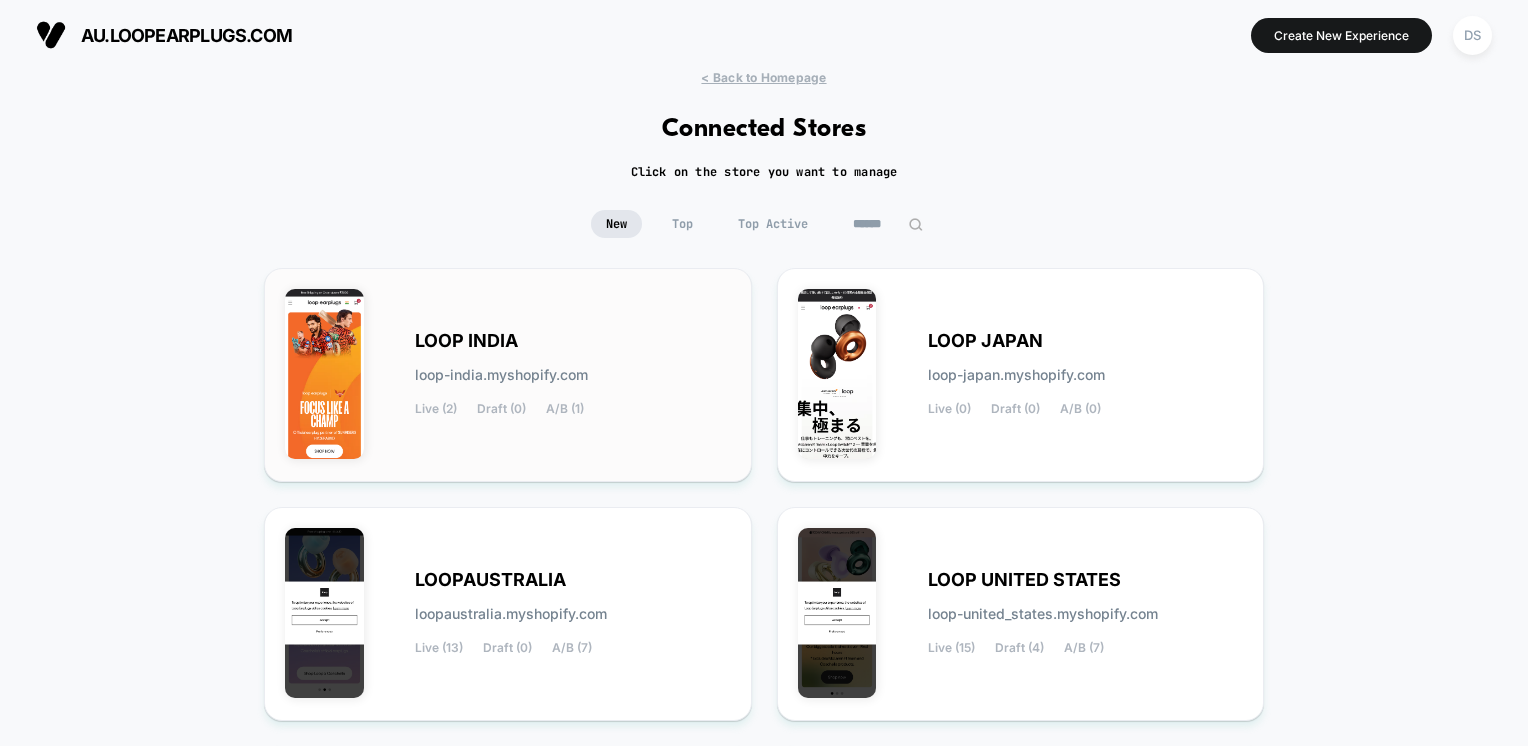 click on "LOOP INDIA loop-india.myshopify.com Live (2) Draft (0) A/B (1)" at bounding box center (573, 375) 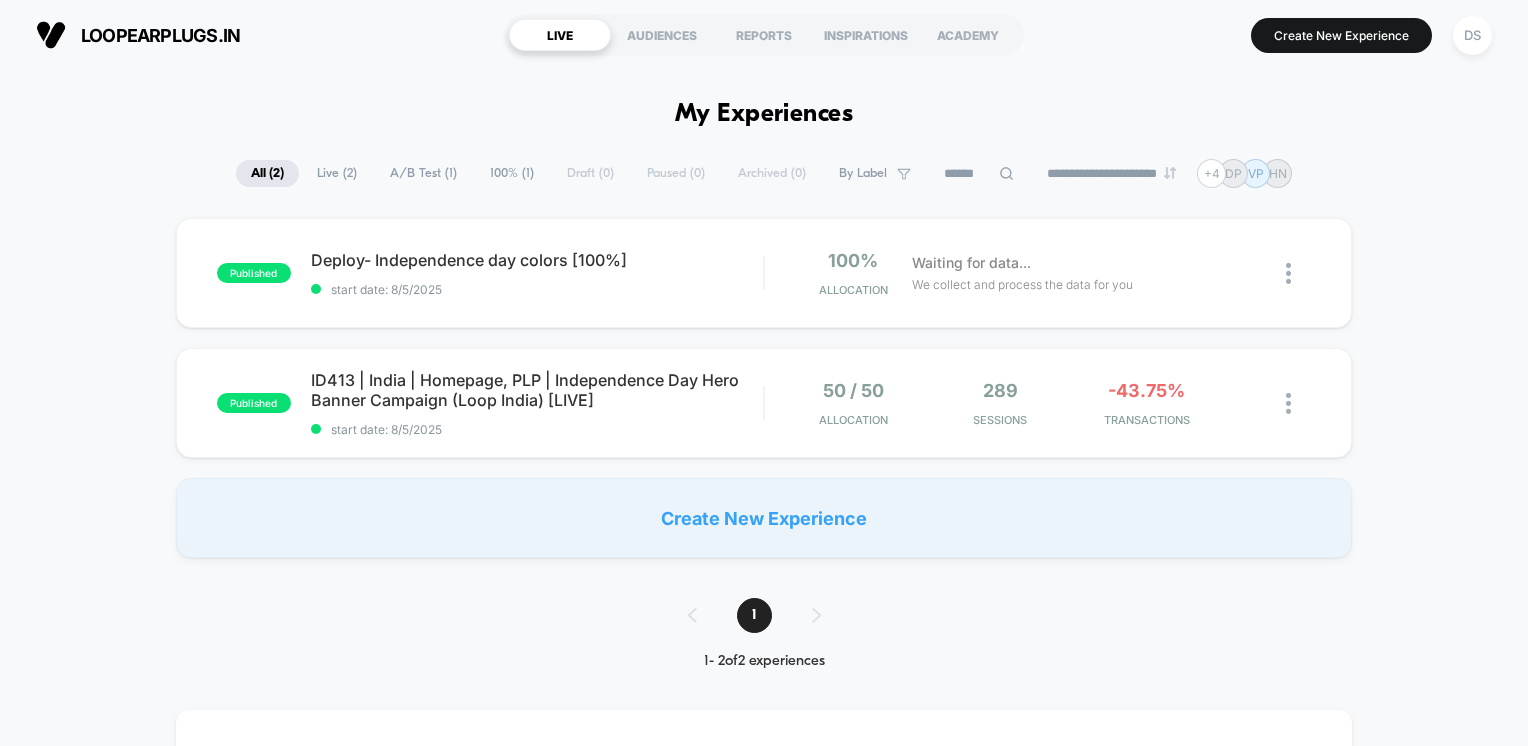 scroll, scrollTop: 0, scrollLeft: 0, axis: both 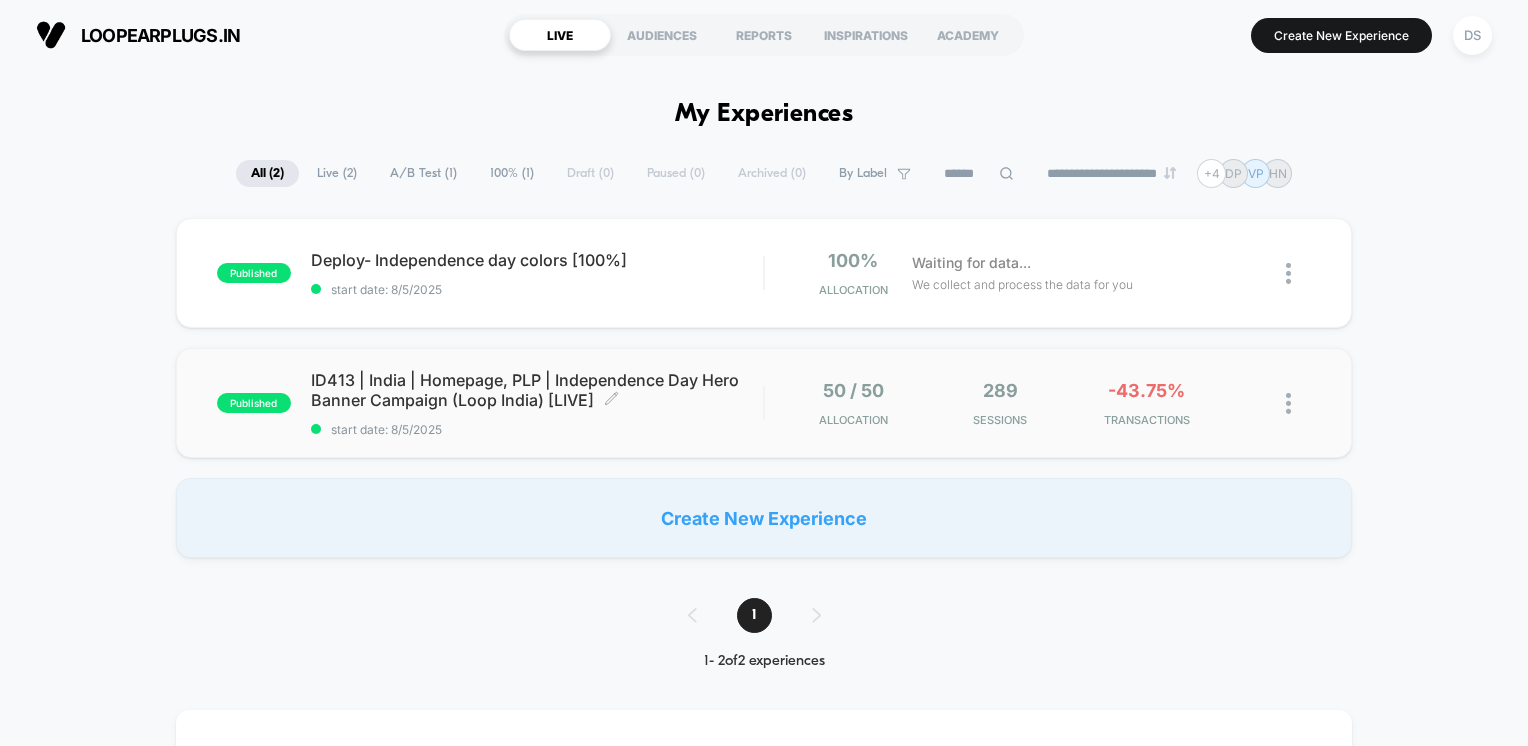 click on "ID413 | India | Homepage, PLP |  Independence Day Hero Banner Campaign (Loop India) [LIVE] Click to edit experience details" at bounding box center (537, 390) 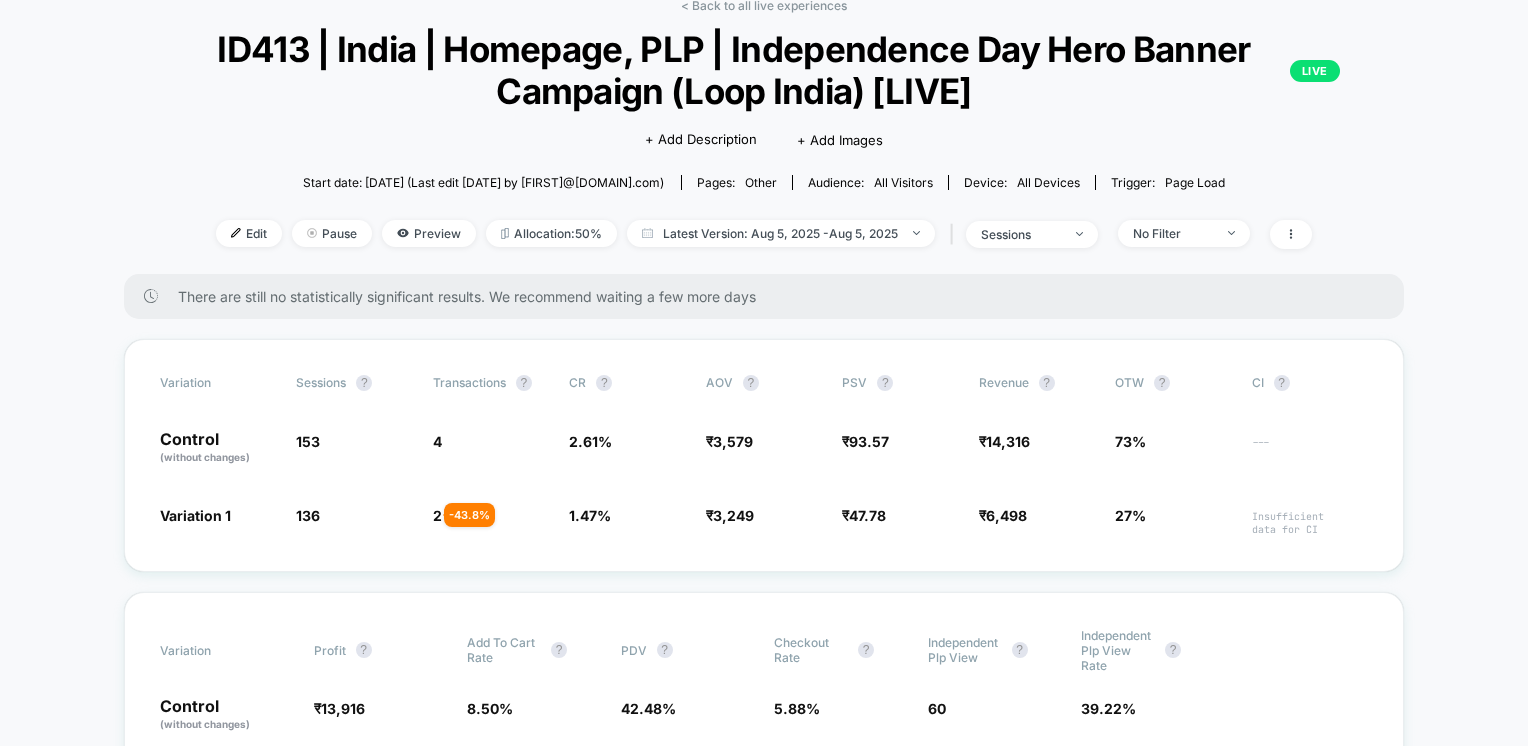 scroll, scrollTop: 0, scrollLeft: 0, axis: both 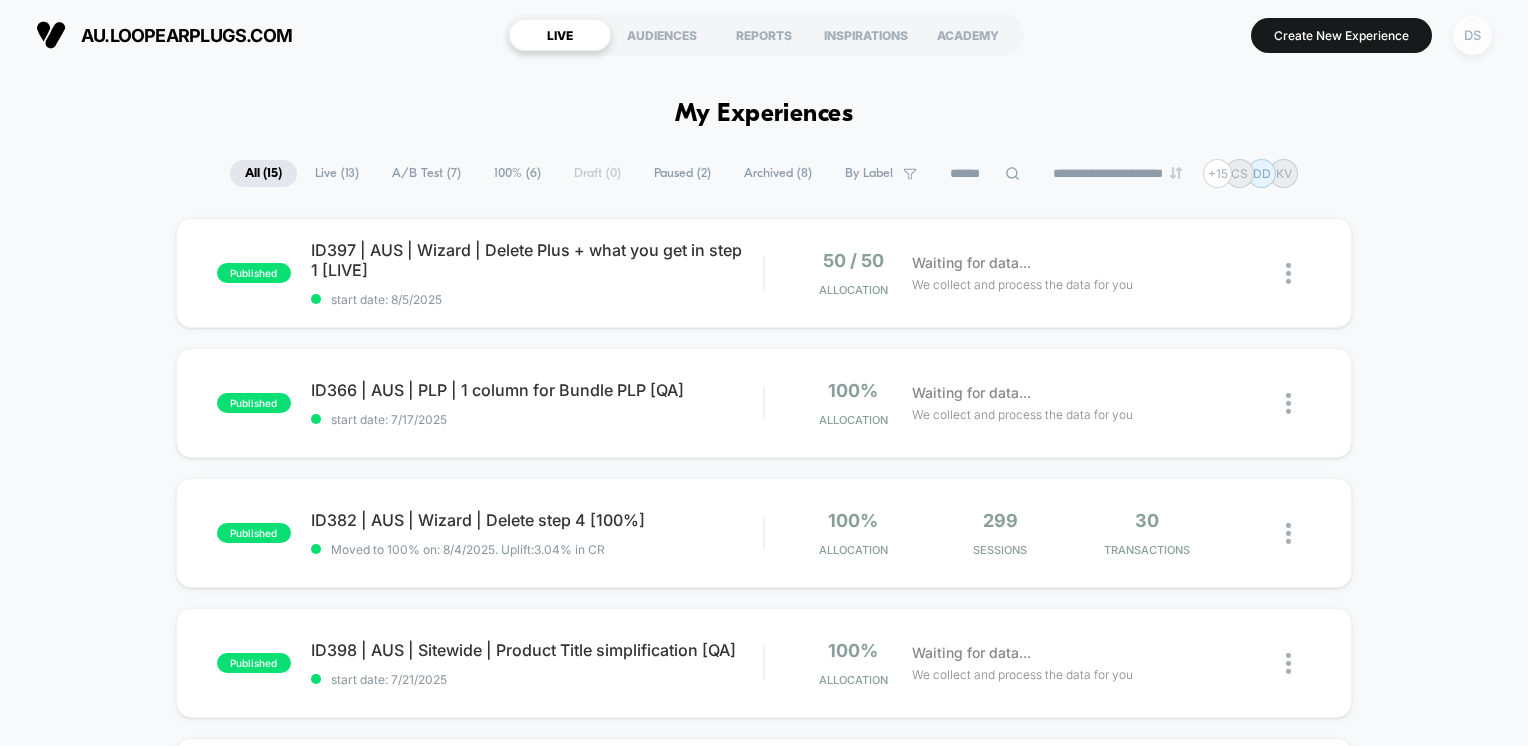 click on "DS" at bounding box center (1472, 35) 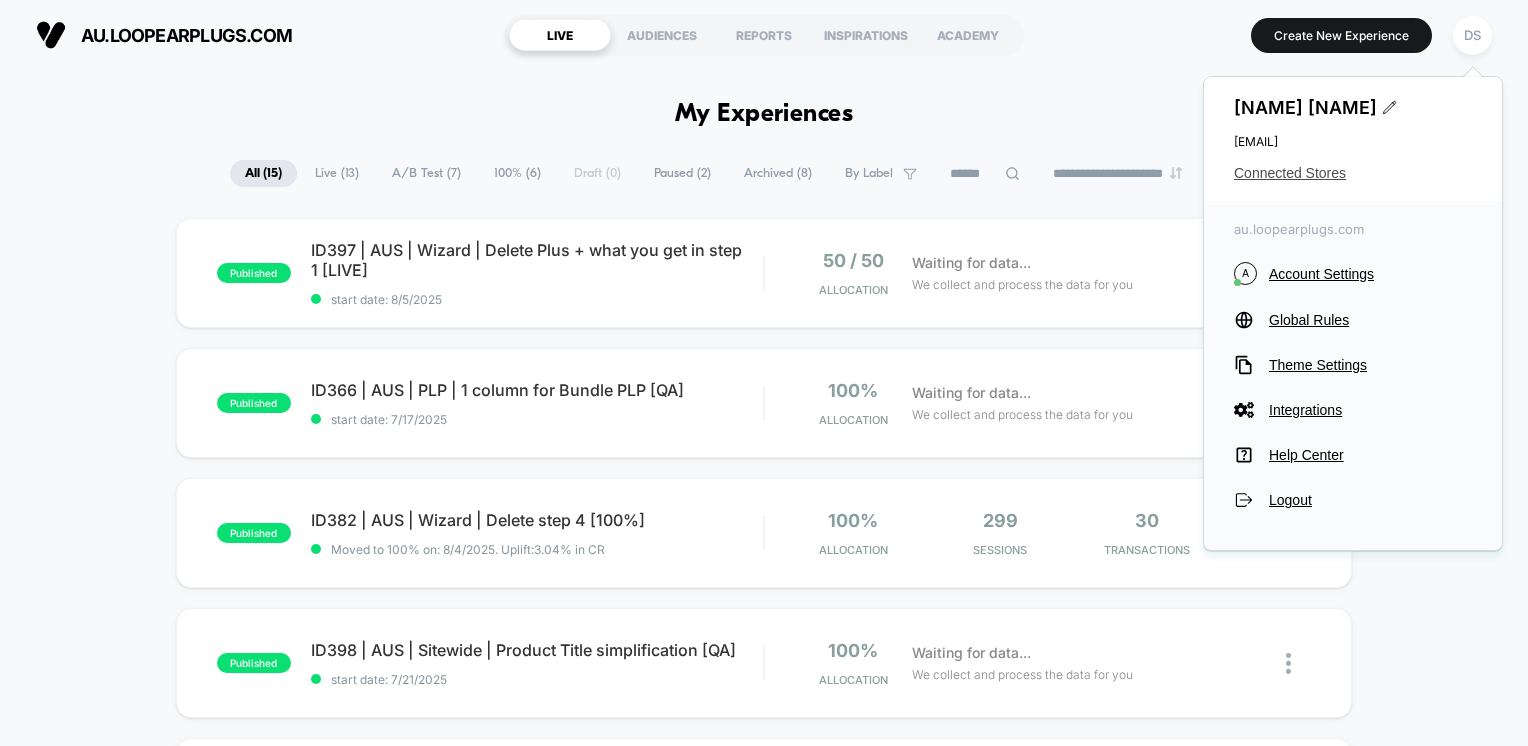 click on "Connected Stores" at bounding box center (1353, 173) 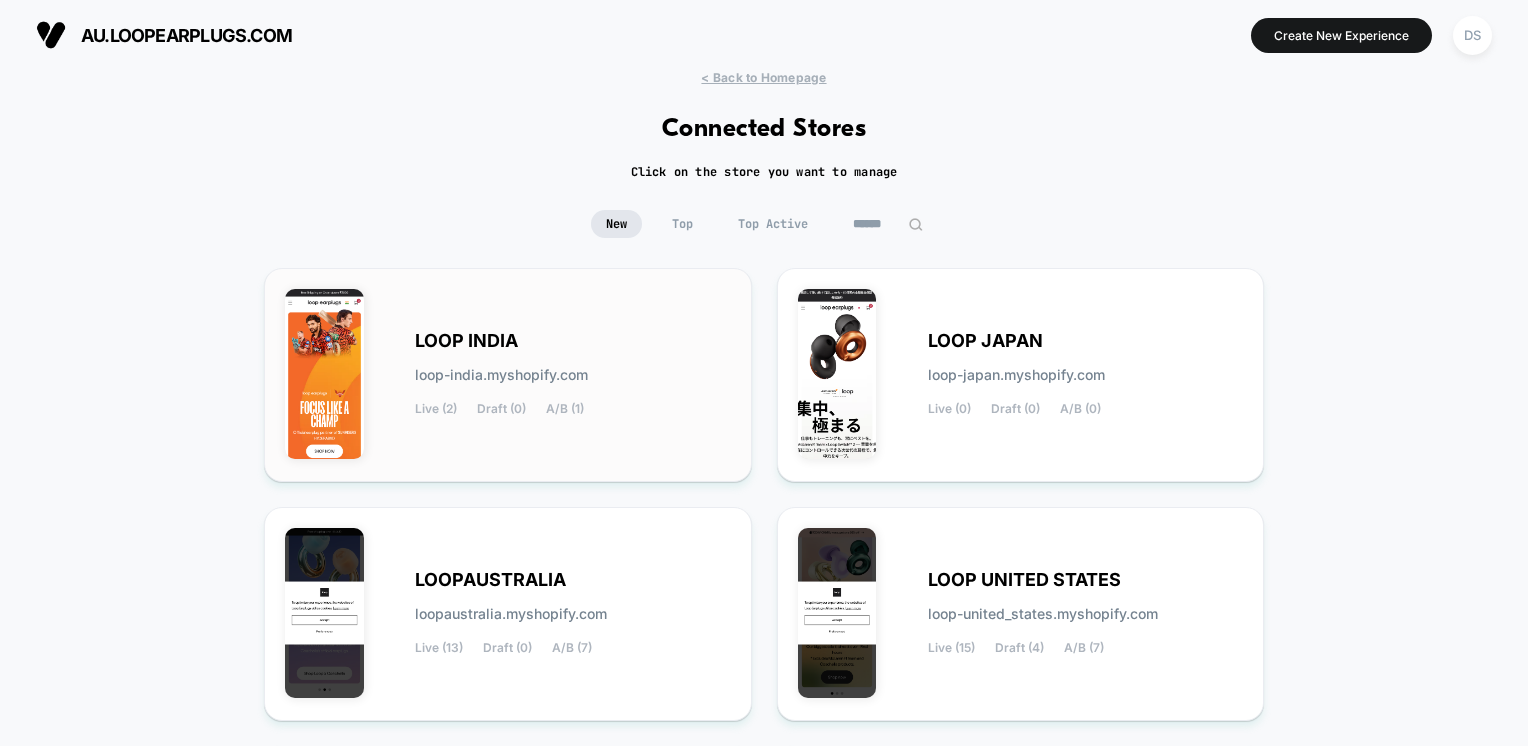 click on "LOOP INDIA loop-india.myshopify.com Live (2) Draft (0) A/B (1)" at bounding box center (573, 375) 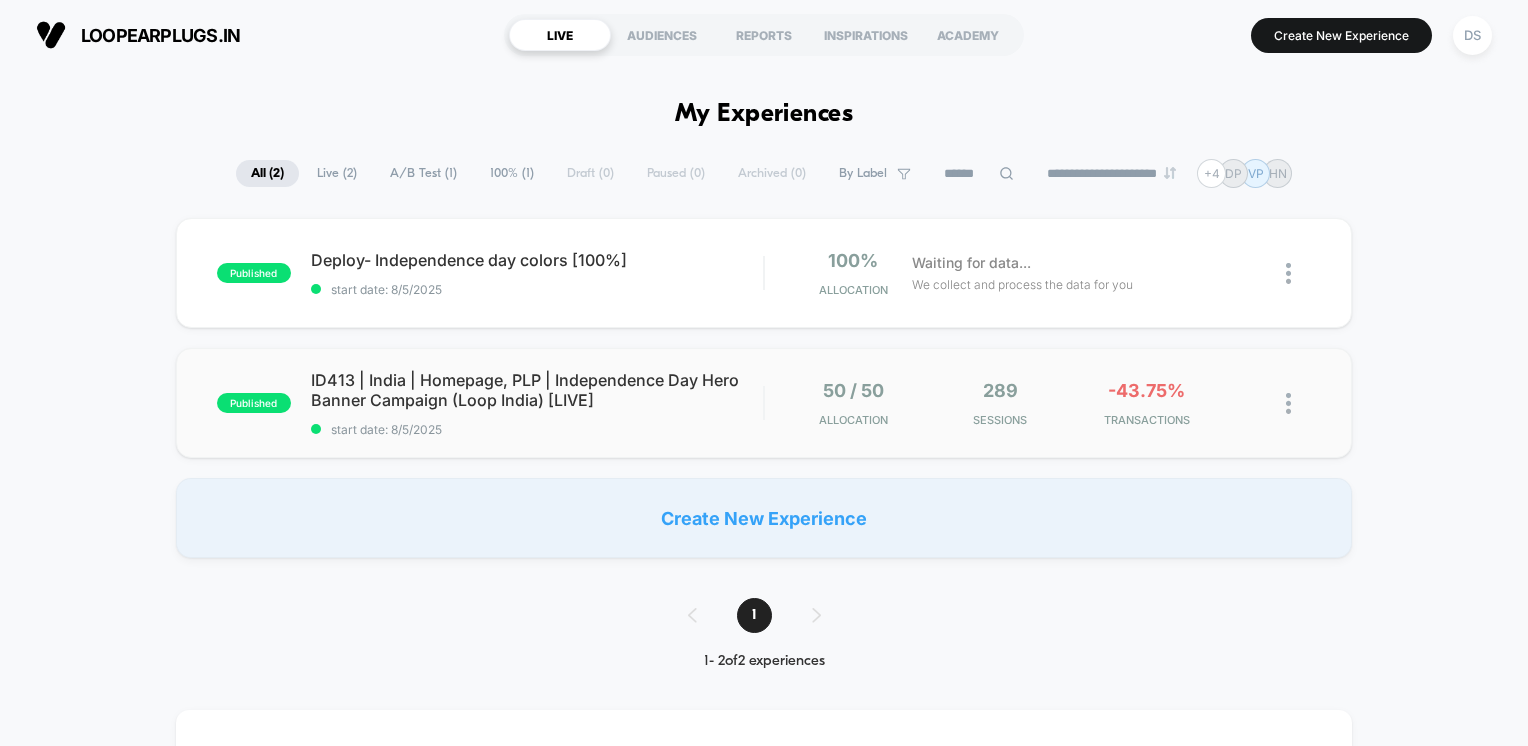 scroll, scrollTop: 0, scrollLeft: 0, axis: both 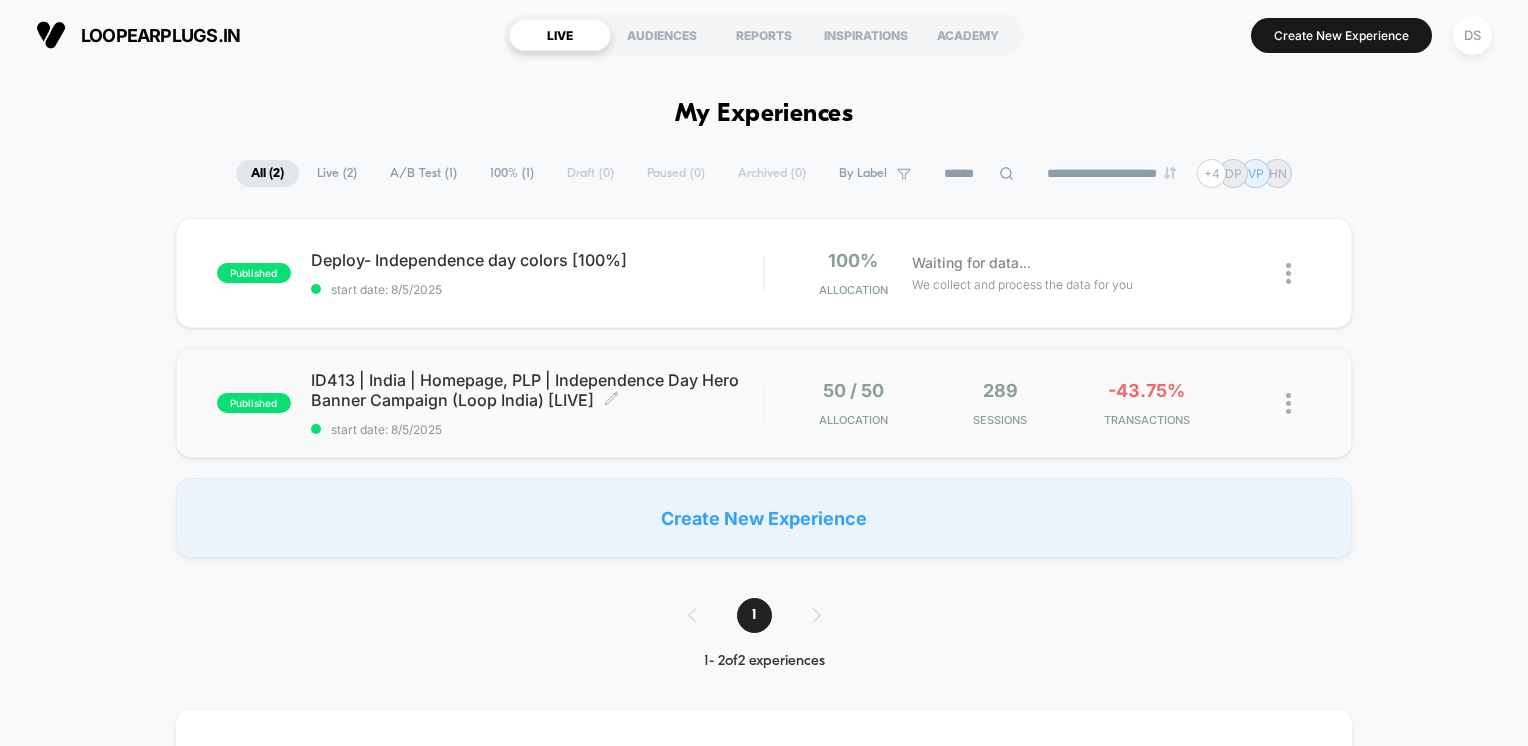 click on "ID413 | India | Homepage, PLP |  Independence Day Hero Banner Campaign (Loop India) [LIVE] Click to edit experience details" at bounding box center (537, 390) 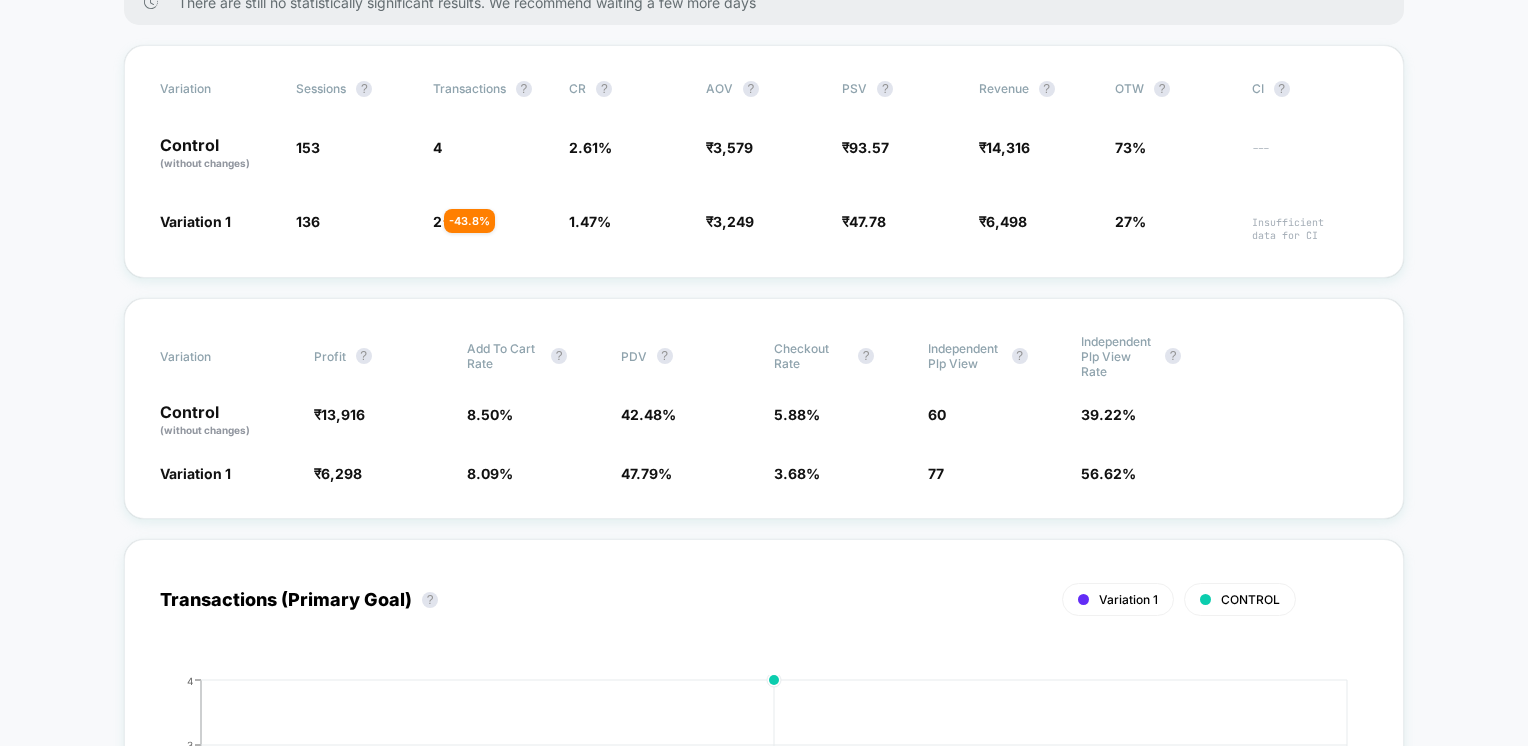 scroll, scrollTop: 0, scrollLeft: 0, axis: both 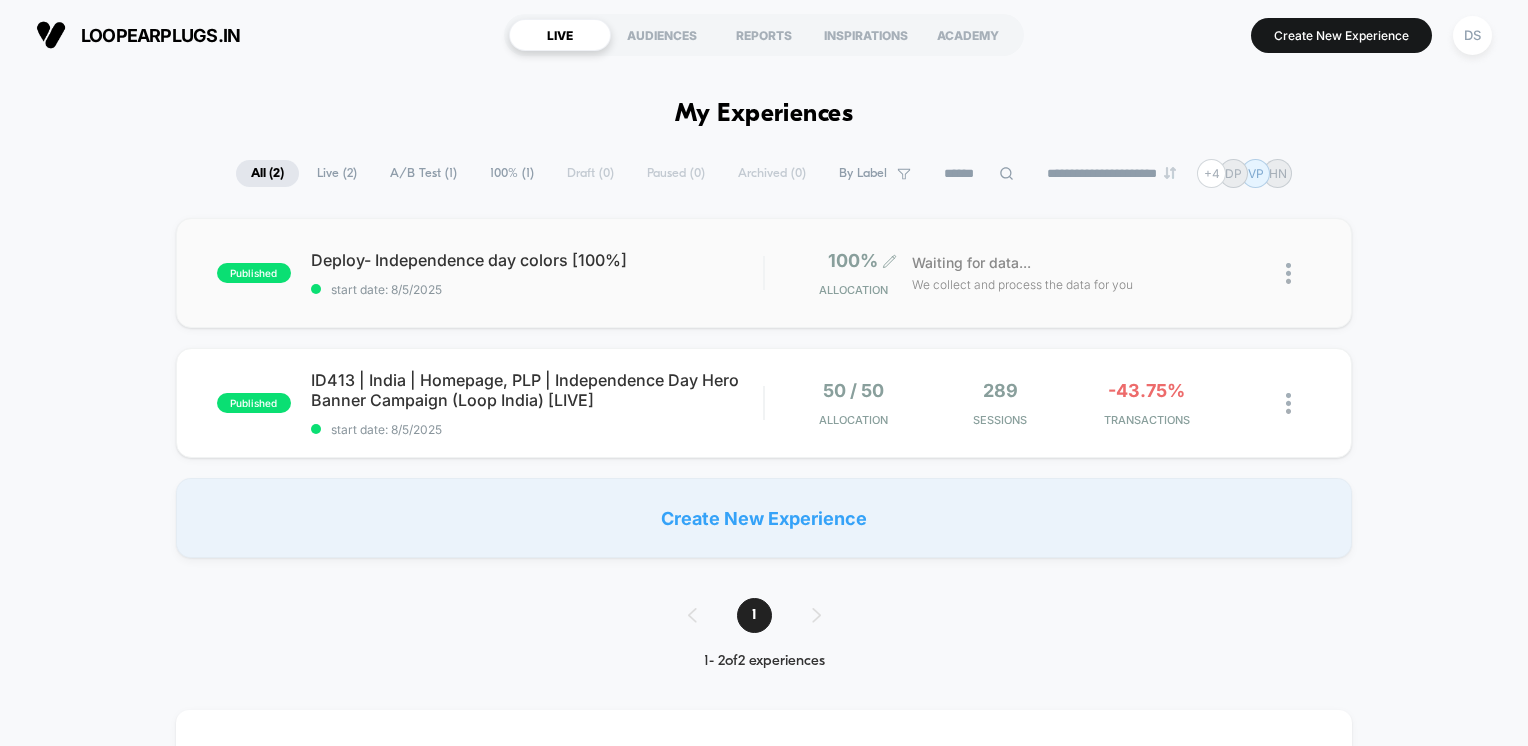 click on "100% Allocation" at bounding box center [848, 273] 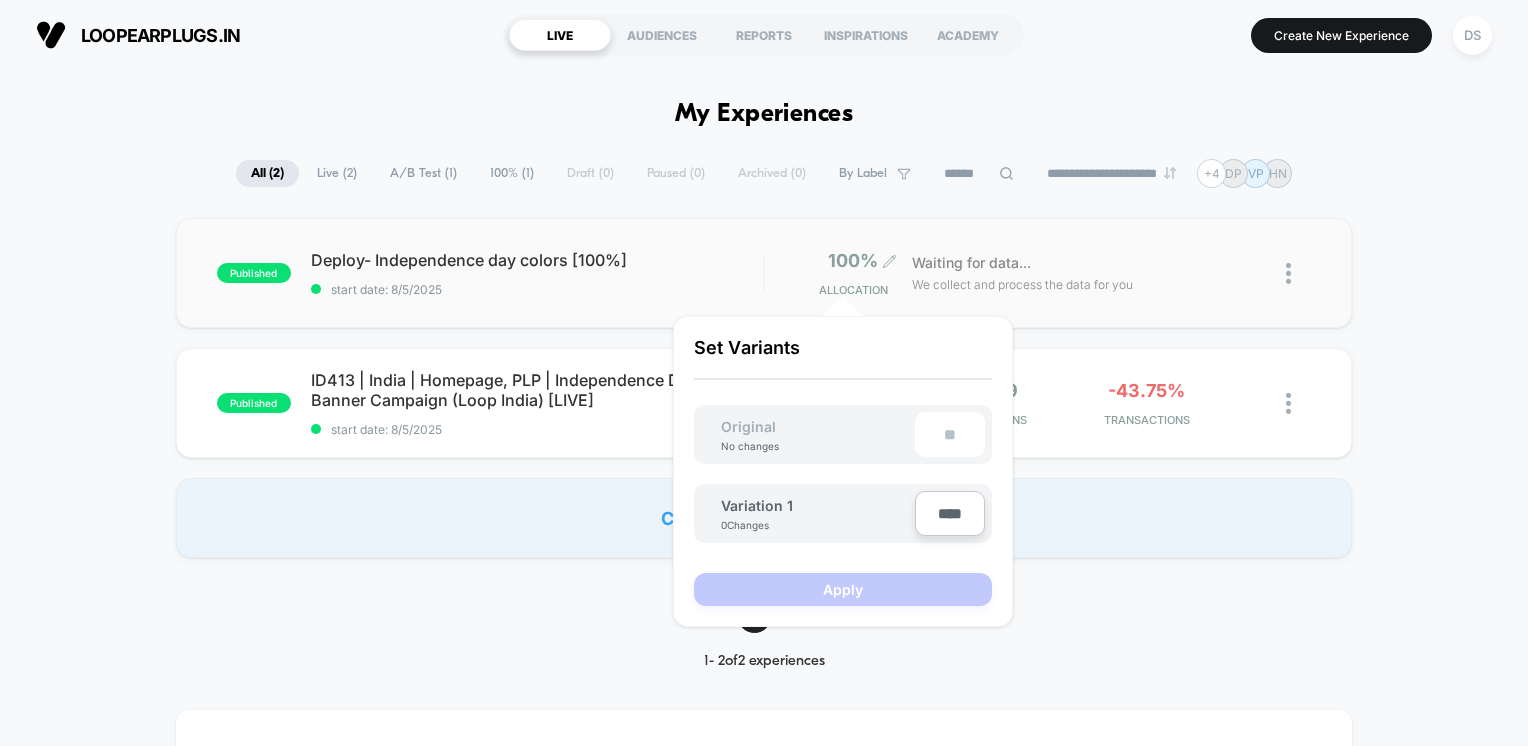 click on "100%" at bounding box center [853, 260] 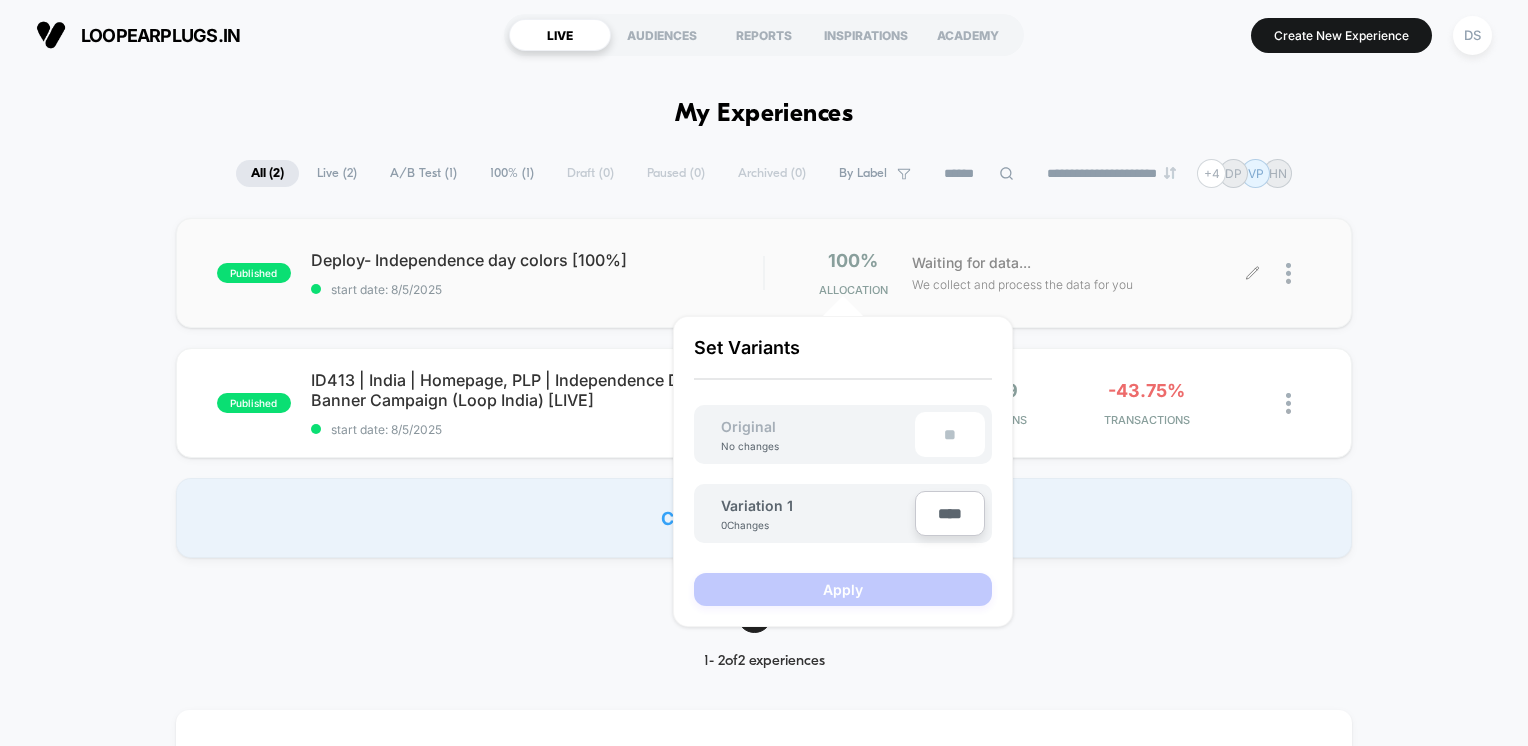 click on "Waiting for data..." at bounding box center [971, 263] 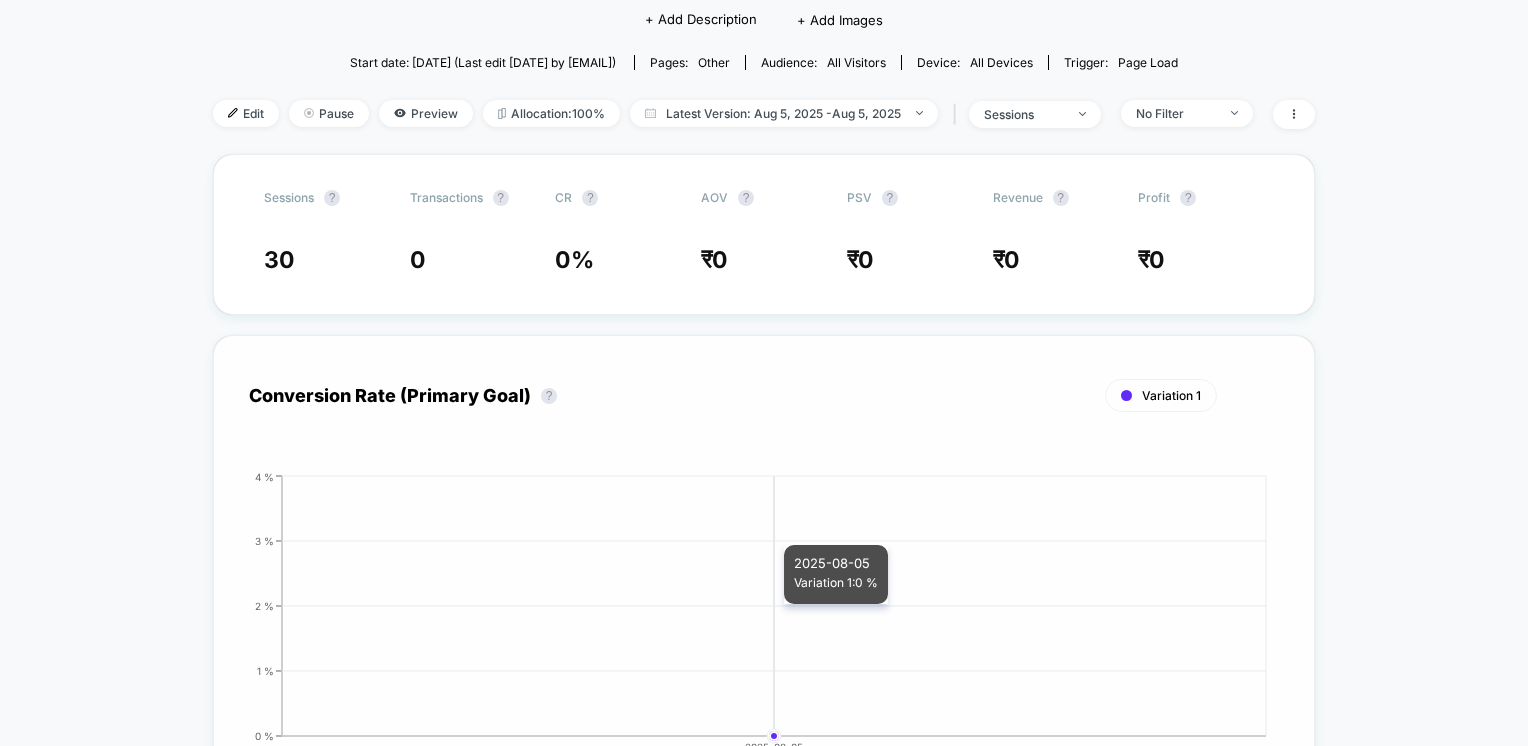 scroll, scrollTop: 0, scrollLeft: 0, axis: both 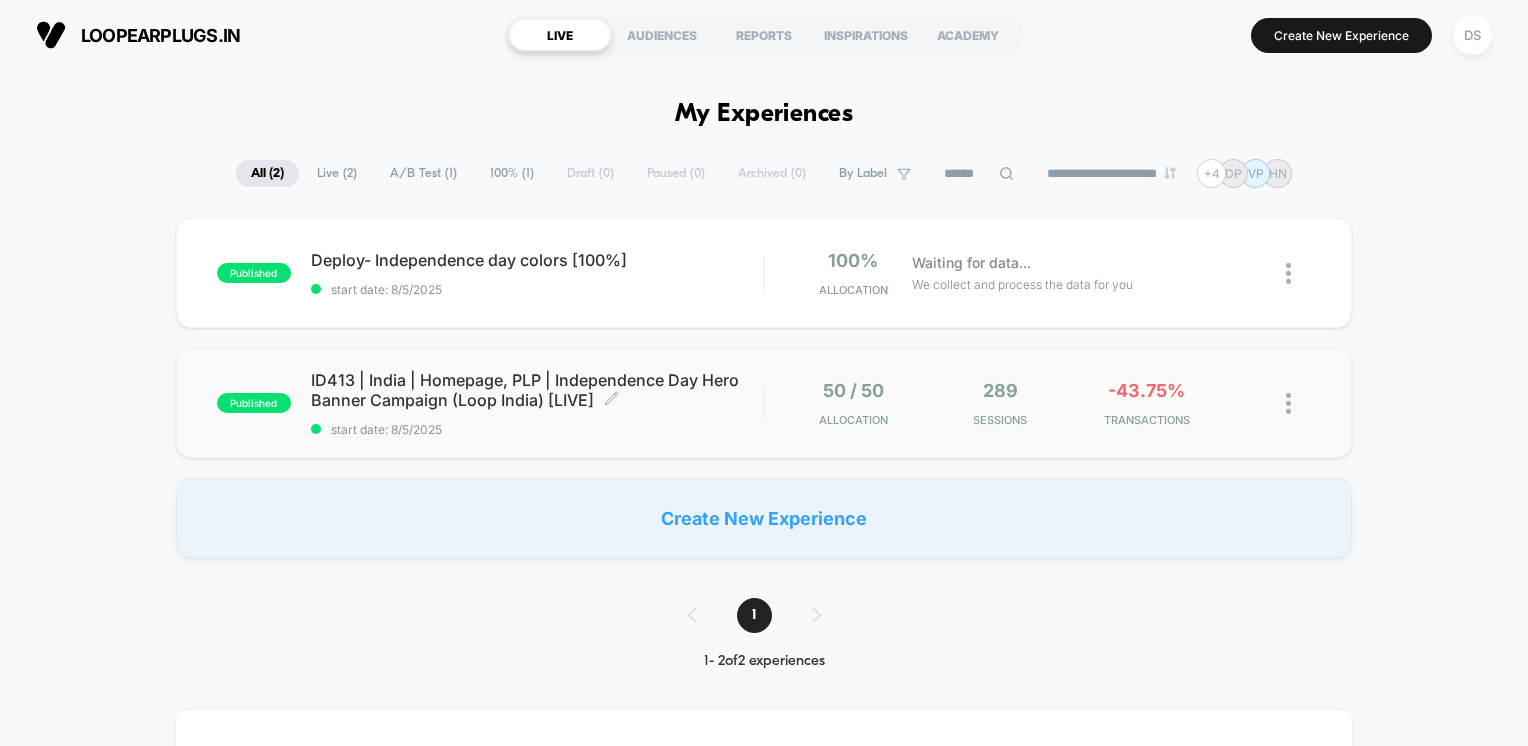 click on "ID413 | India | Homepage, PLP |  Independence Day Hero Banner Campaign (Loop India) [LIVE] Click to edit experience details Click to edit experience details start date: 8/5/2025" at bounding box center [537, 403] 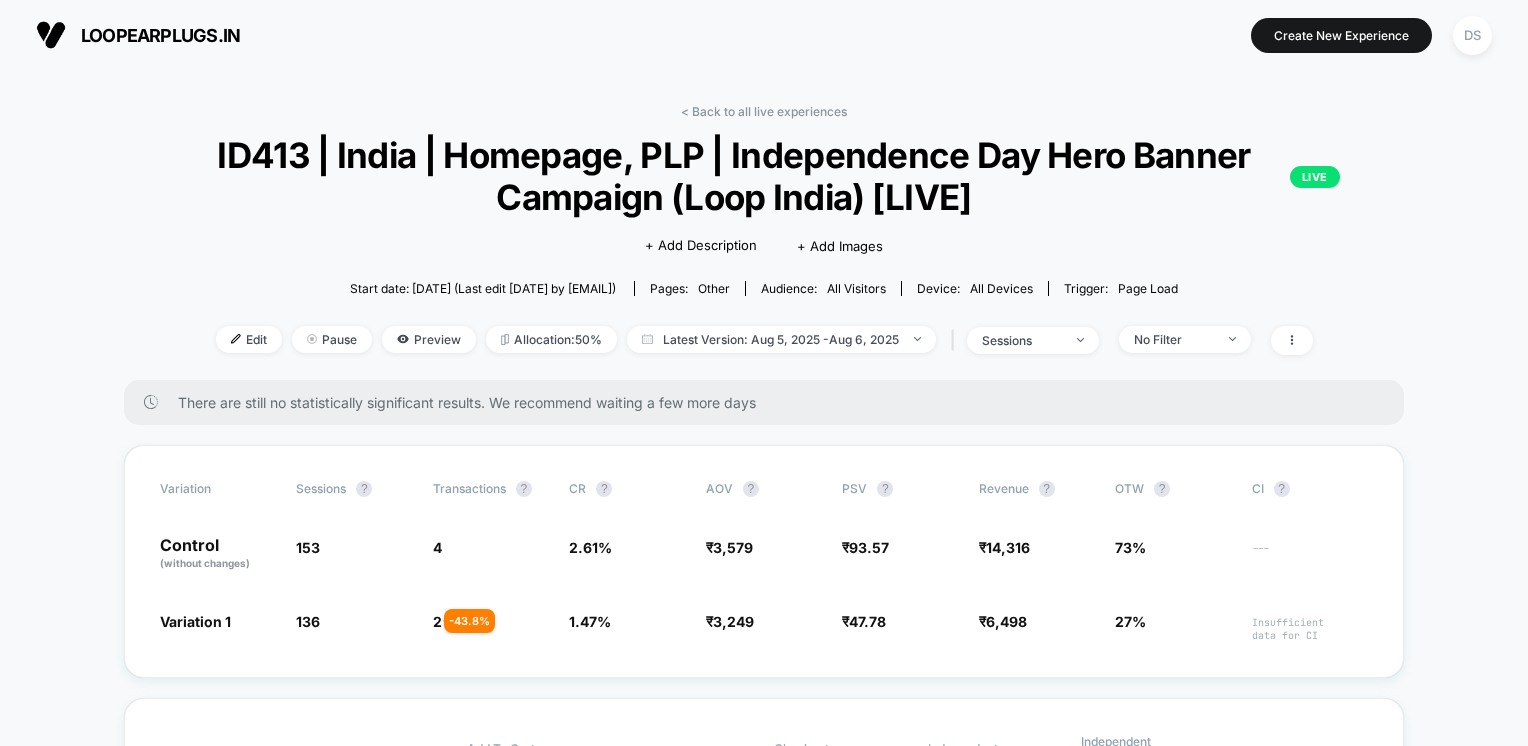 click on "< Back to all live experiences  ID413 | India | Homepage, PLP |  Independence Day Hero Banner Campaign (Loop India) [LIVE] LIVE Click to edit experience details + Add Description + Add Images Start date: 8/5/2025 (Last edit 8/5/2025 by Debanjana@echologyx.com) Pages: other Audience: All Visitors Device: all devices Trigger: Page Load Edit Pause  Preview Allocation:  50% Latest Version:     Aug 5, 2025    -    Aug 6, 2025 |   sessions   No Filter" at bounding box center [764, 242] 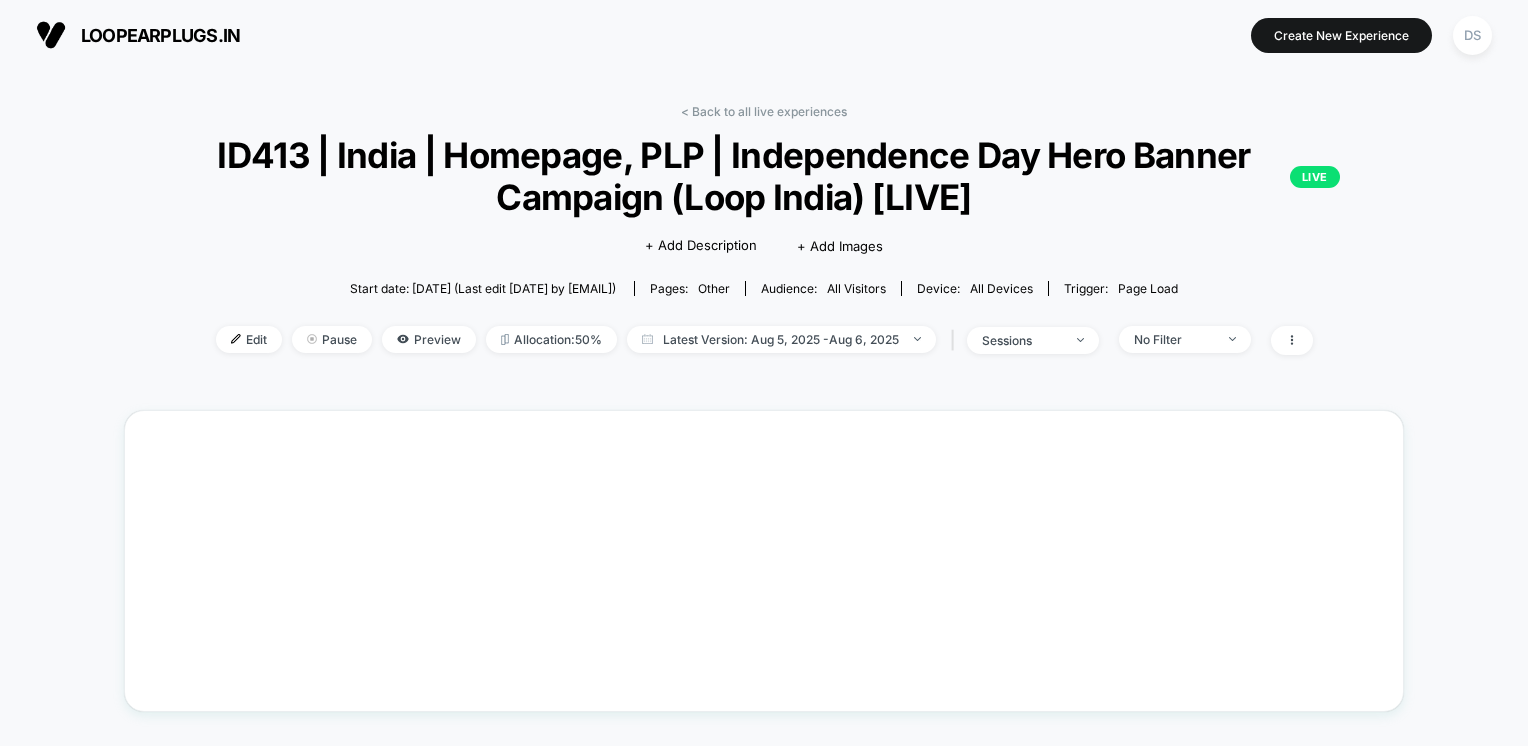 scroll, scrollTop: 0, scrollLeft: 0, axis: both 